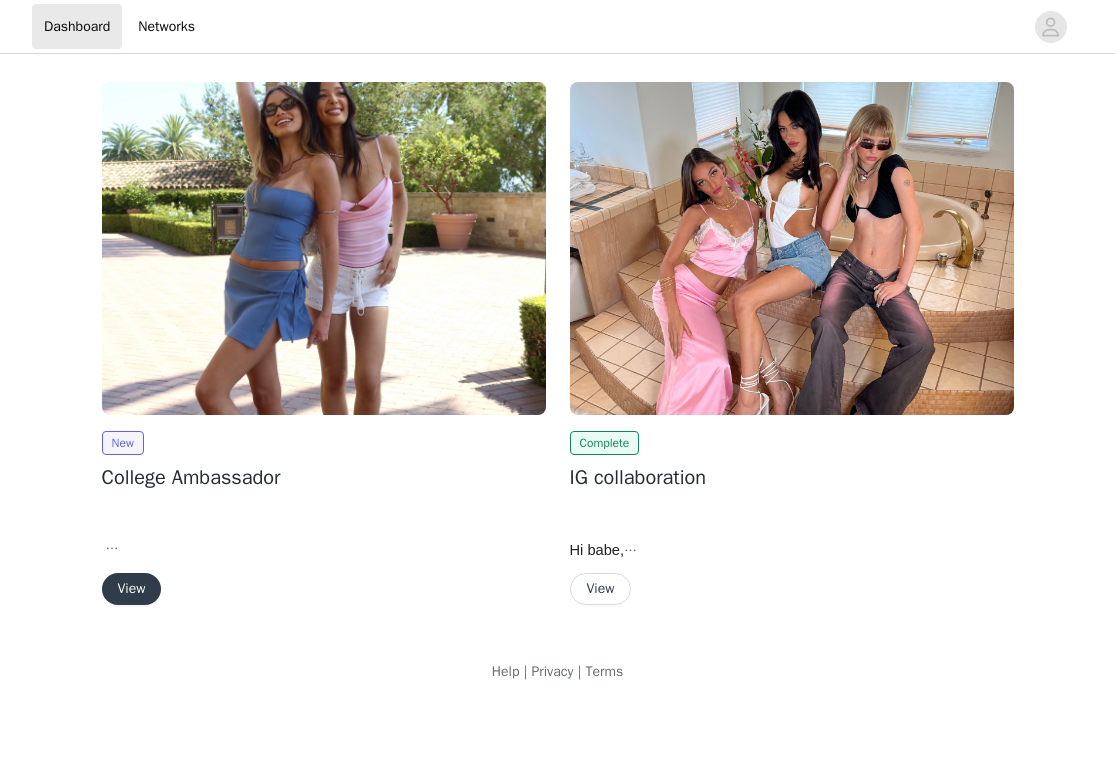scroll, scrollTop: 0, scrollLeft: 0, axis: both 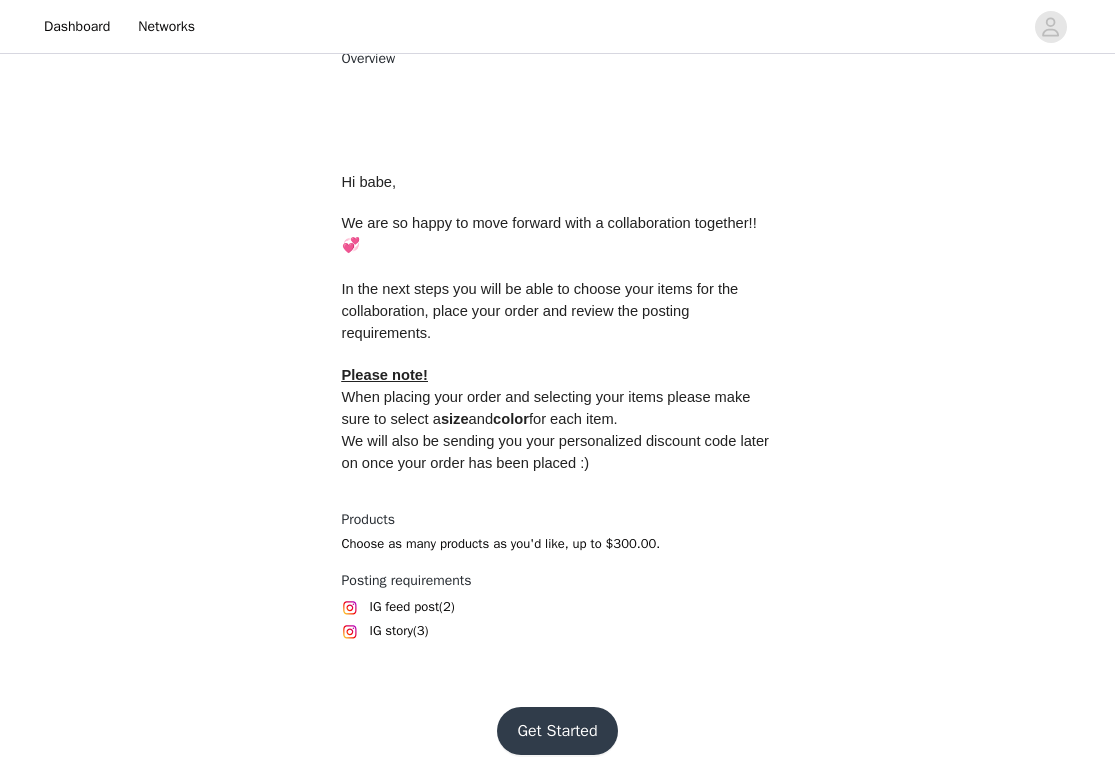 click on "Get Started" at bounding box center (557, 731) 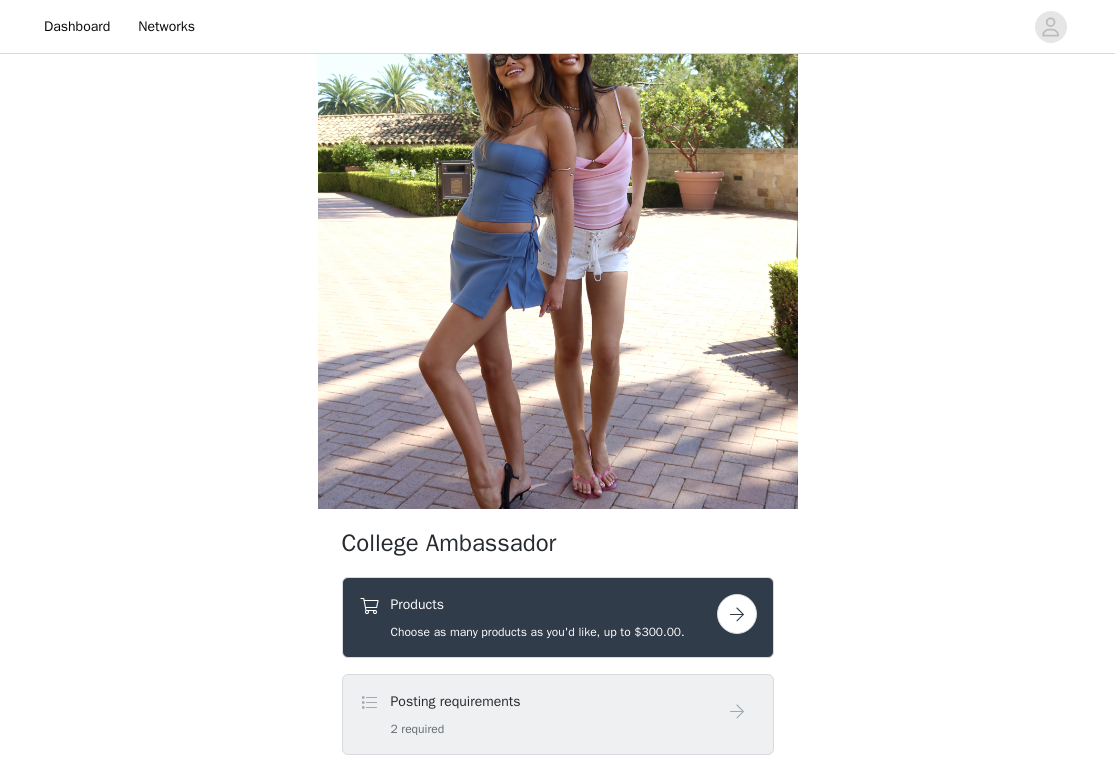 scroll, scrollTop: 263, scrollLeft: 0, axis: vertical 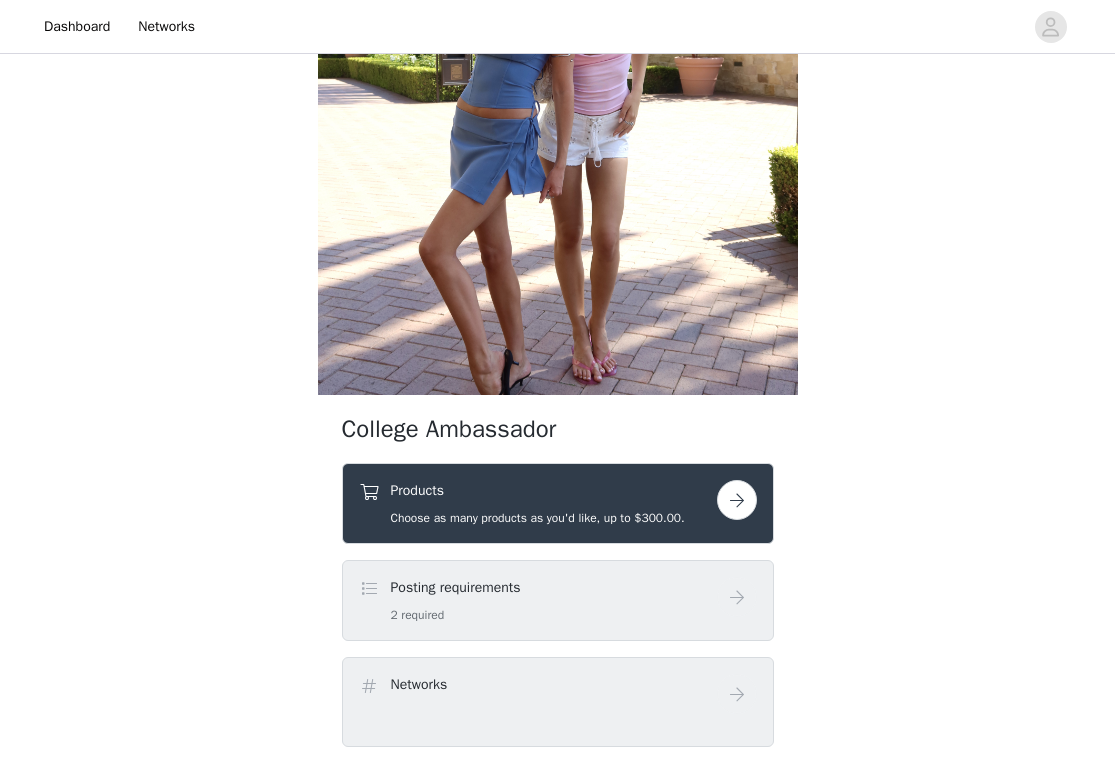 click at bounding box center (737, 500) 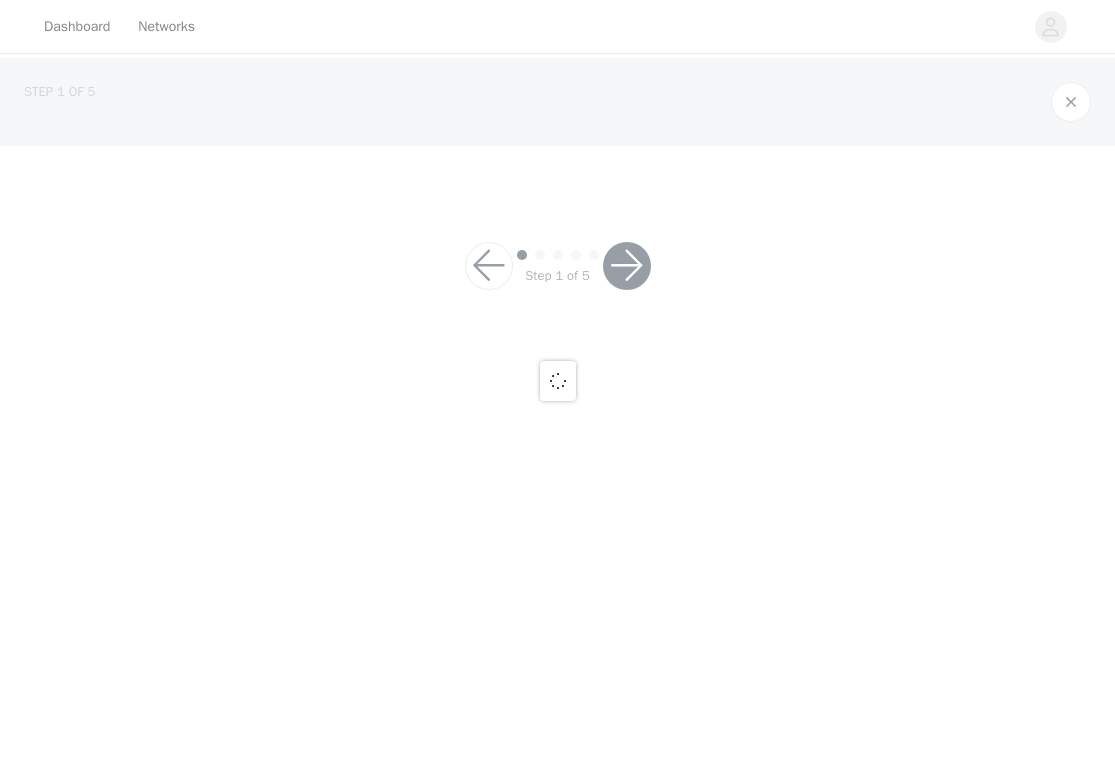scroll, scrollTop: 0, scrollLeft: 0, axis: both 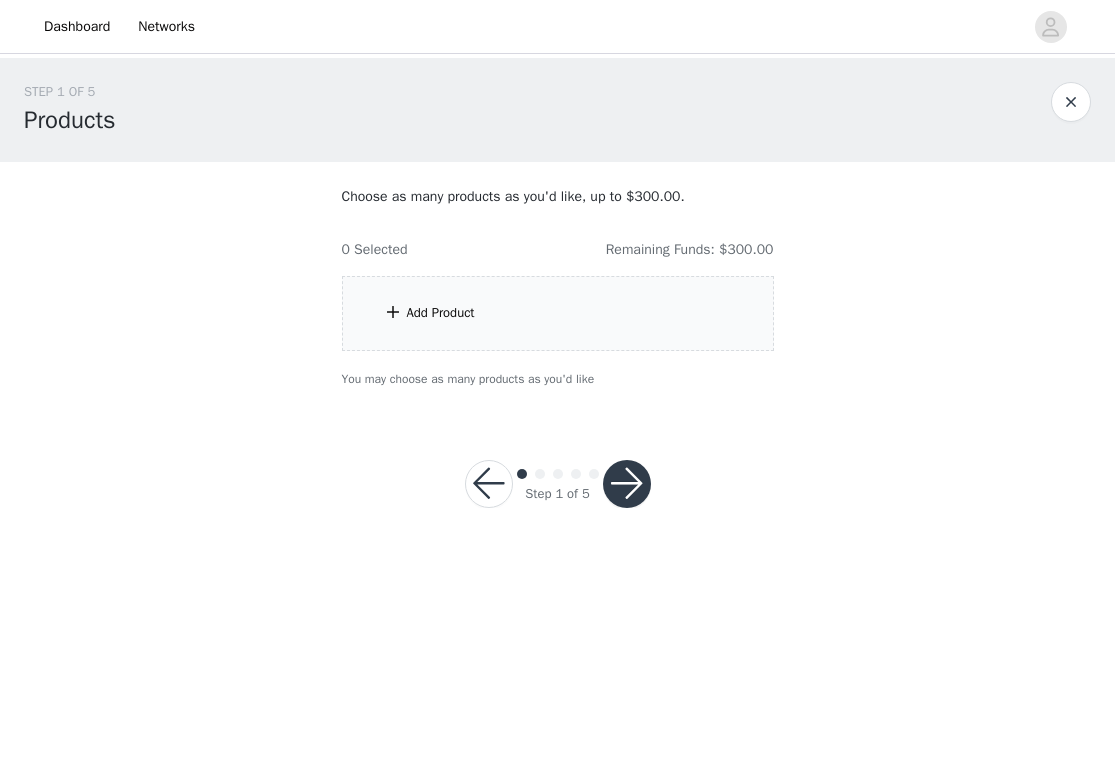 click on "Add Product" at bounding box center [558, 313] 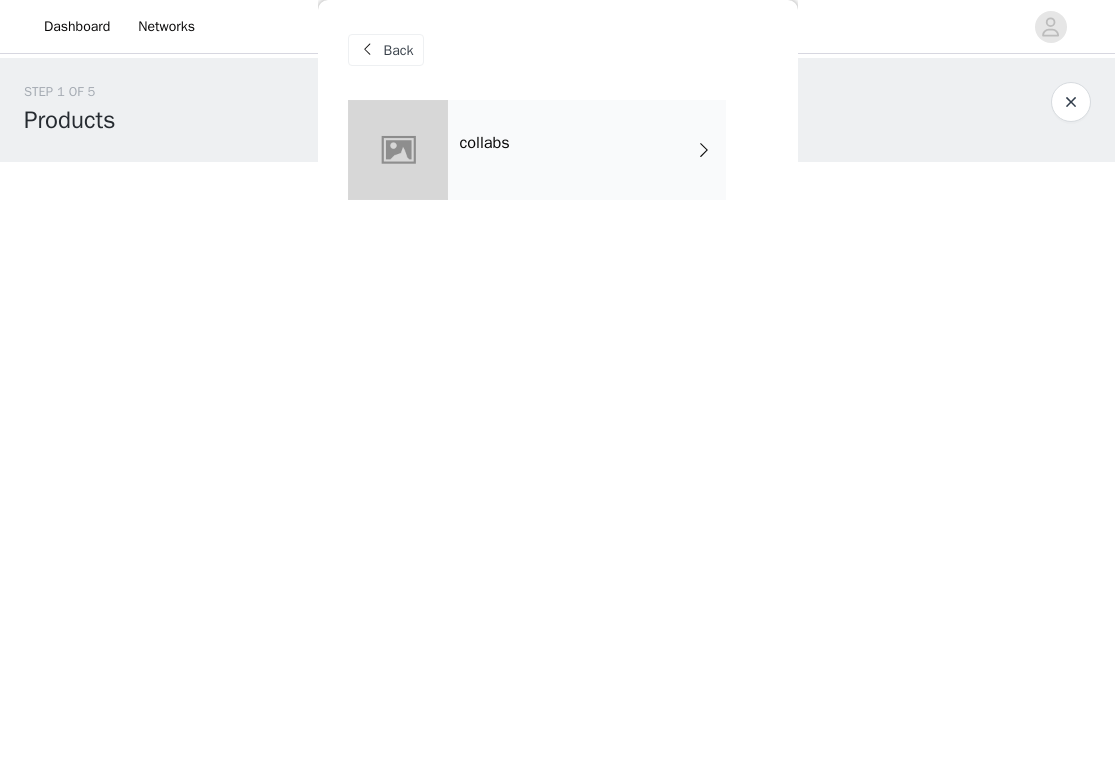 click on "collabs" at bounding box center [587, 150] 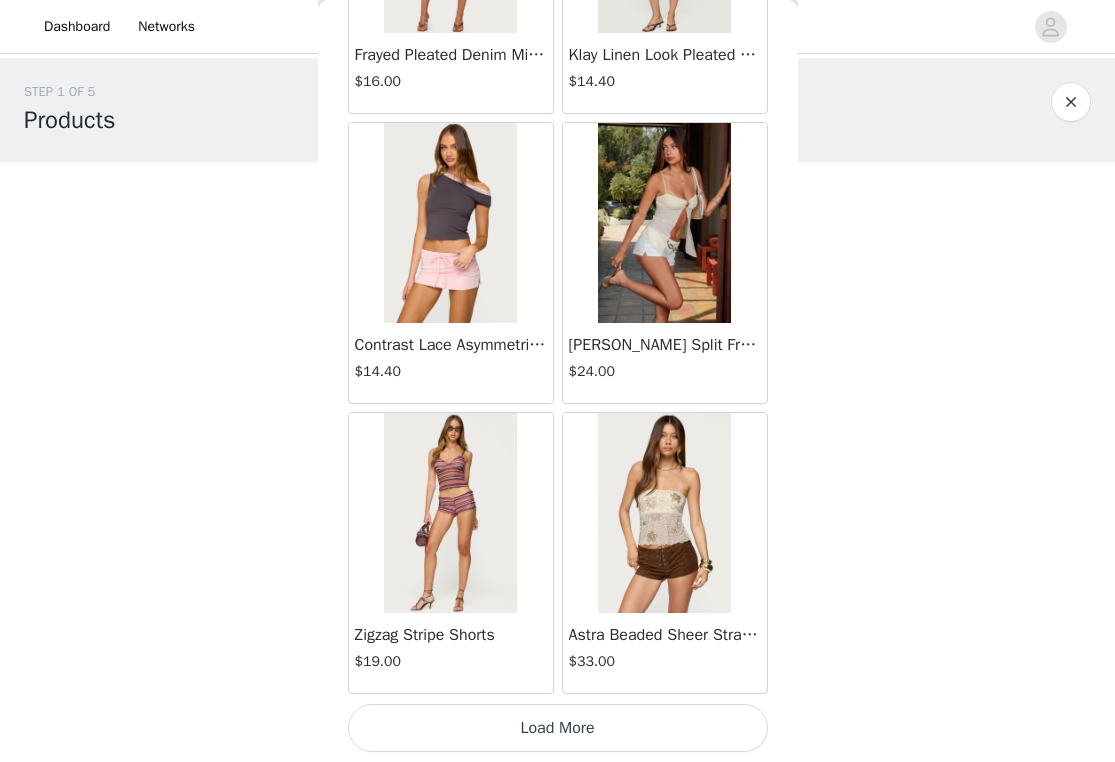 scroll, scrollTop: 2298, scrollLeft: 0, axis: vertical 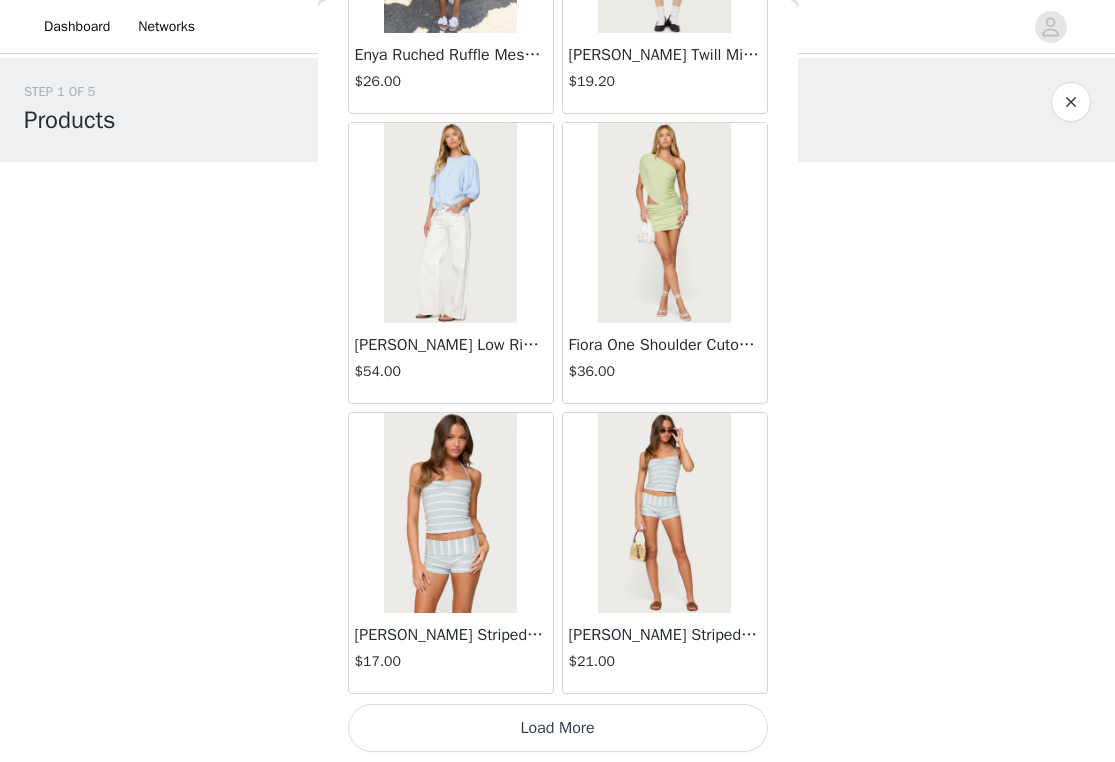 click on "Load More" at bounding box center (558, 728) 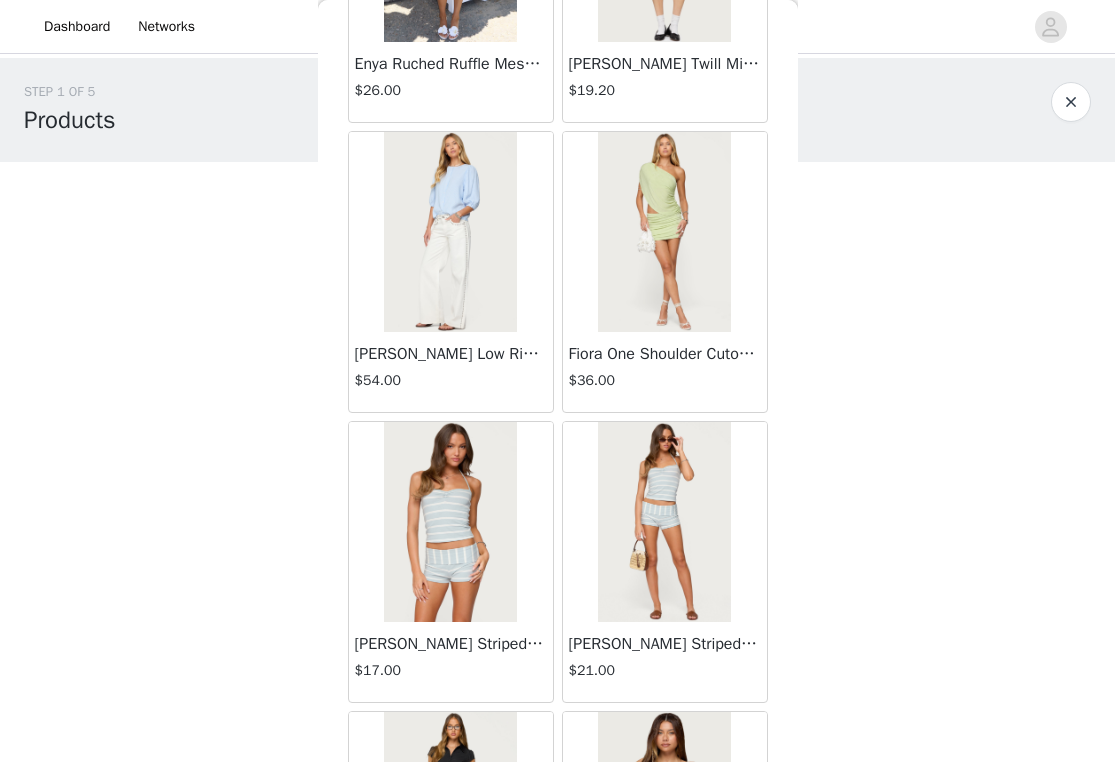 scroll, scrollTop: 0, scrollLeft: 0, axis: both 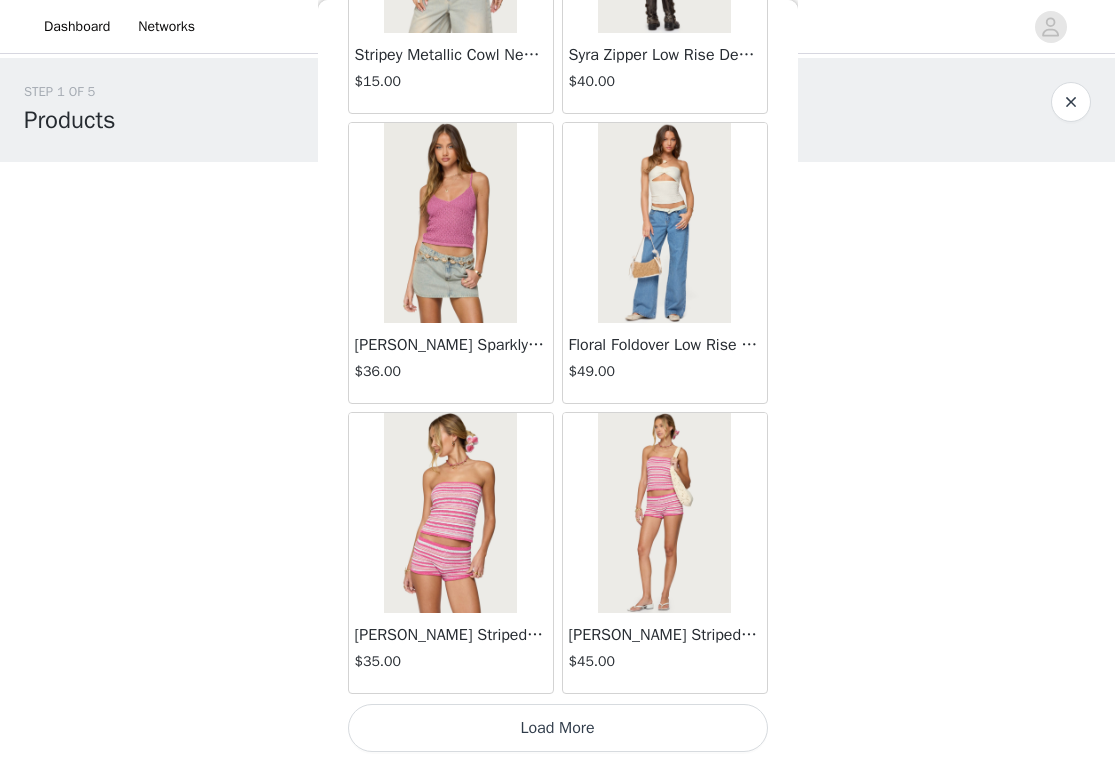 click on "Load More" at bounding box center (558, 728) 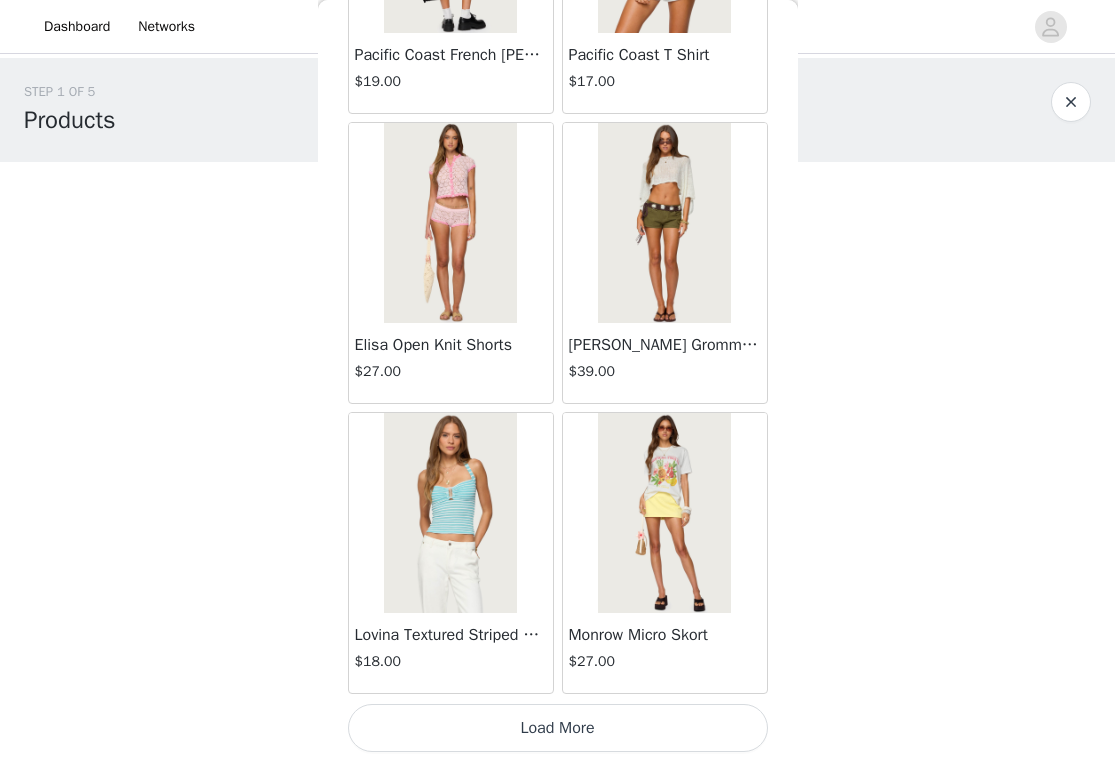 scroll, scrollTop: 10998, scrollLeft: 0, axis: vertical 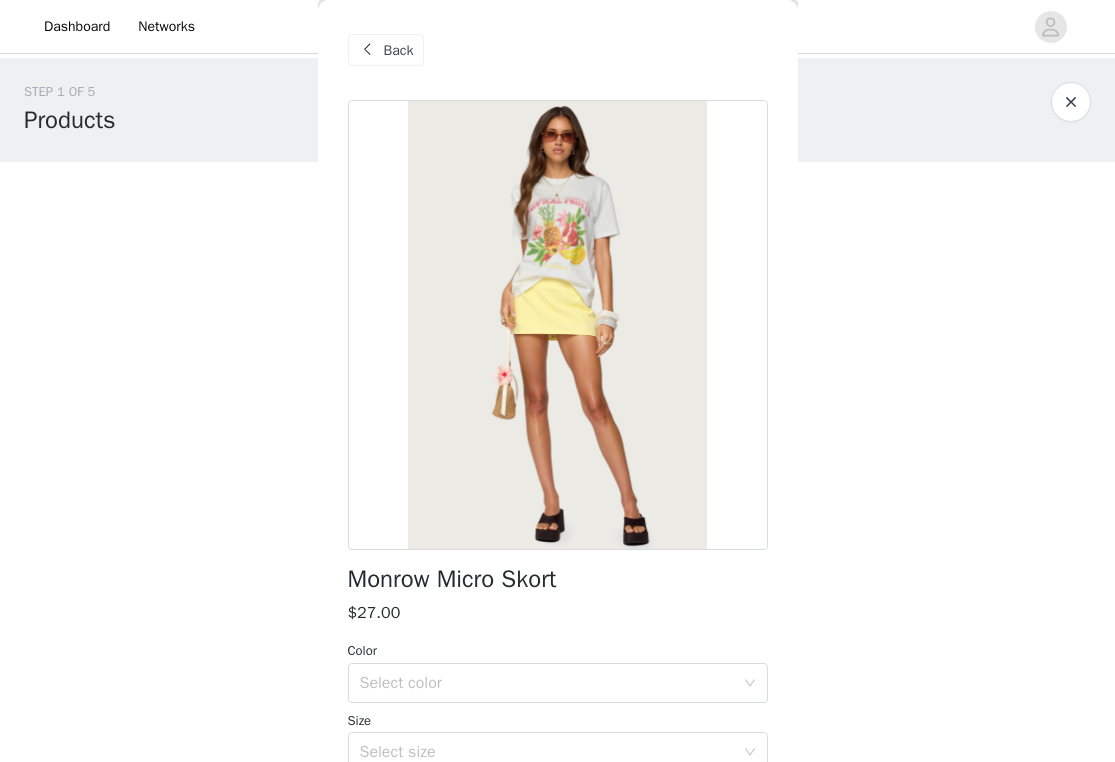 click on "Back" at bounding box center (399, 50) 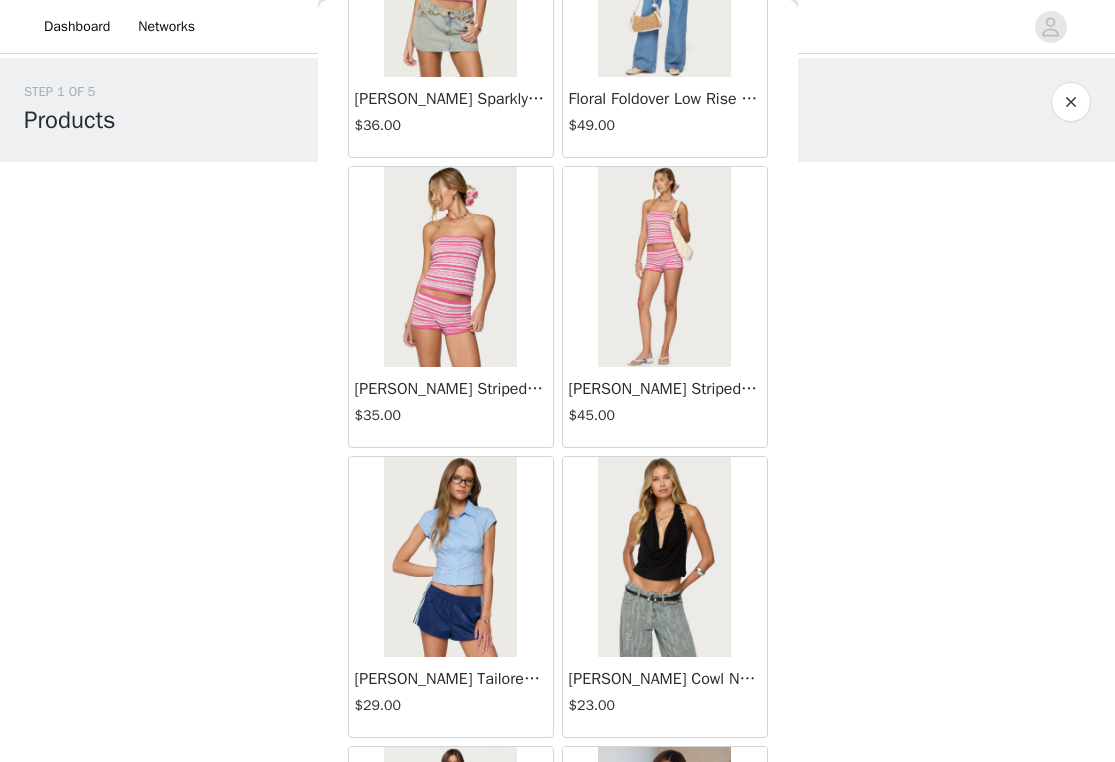 scroll, scrollTop: 8277, scrollLeft: 0, axis: vertical 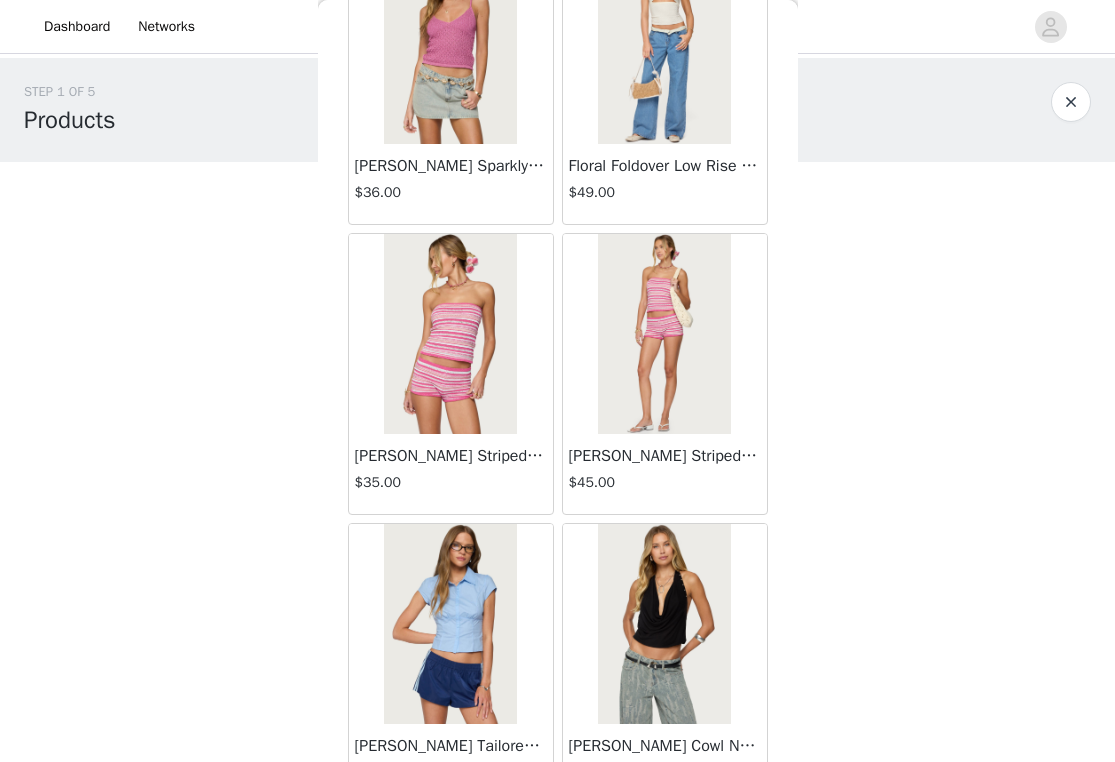 click at bounding box center [450, 334] 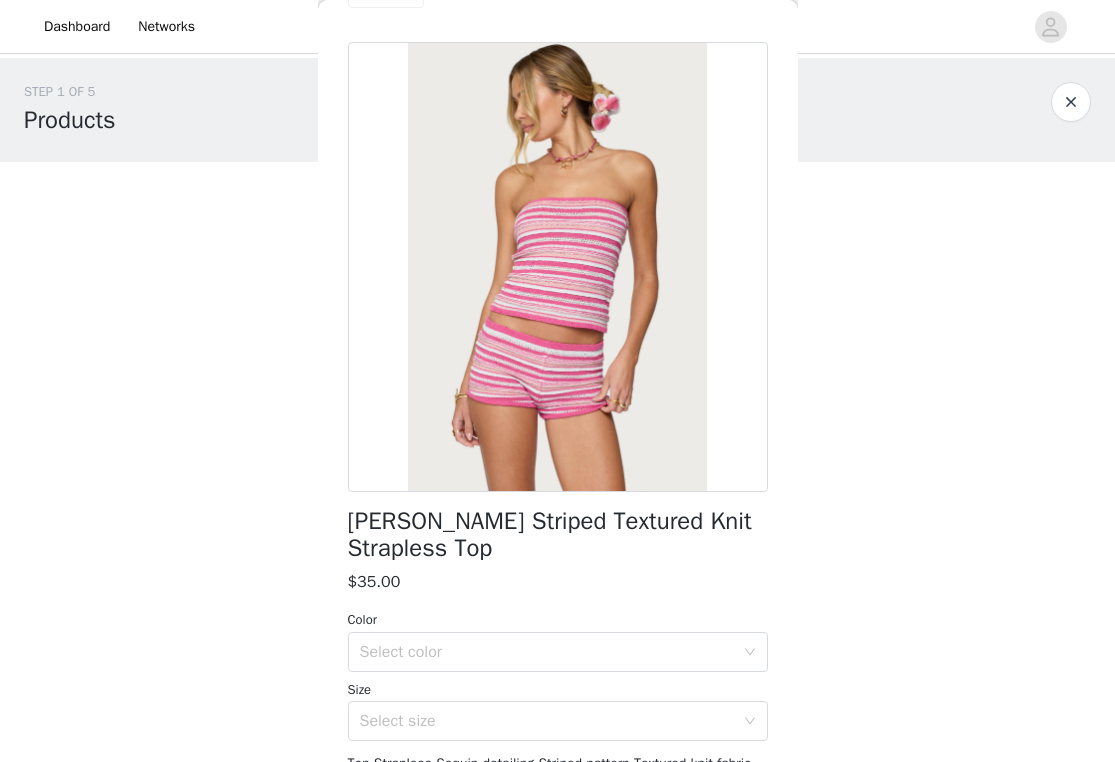 scroll, scrollTop: 84, scrollLeft: 0, axis: vertical 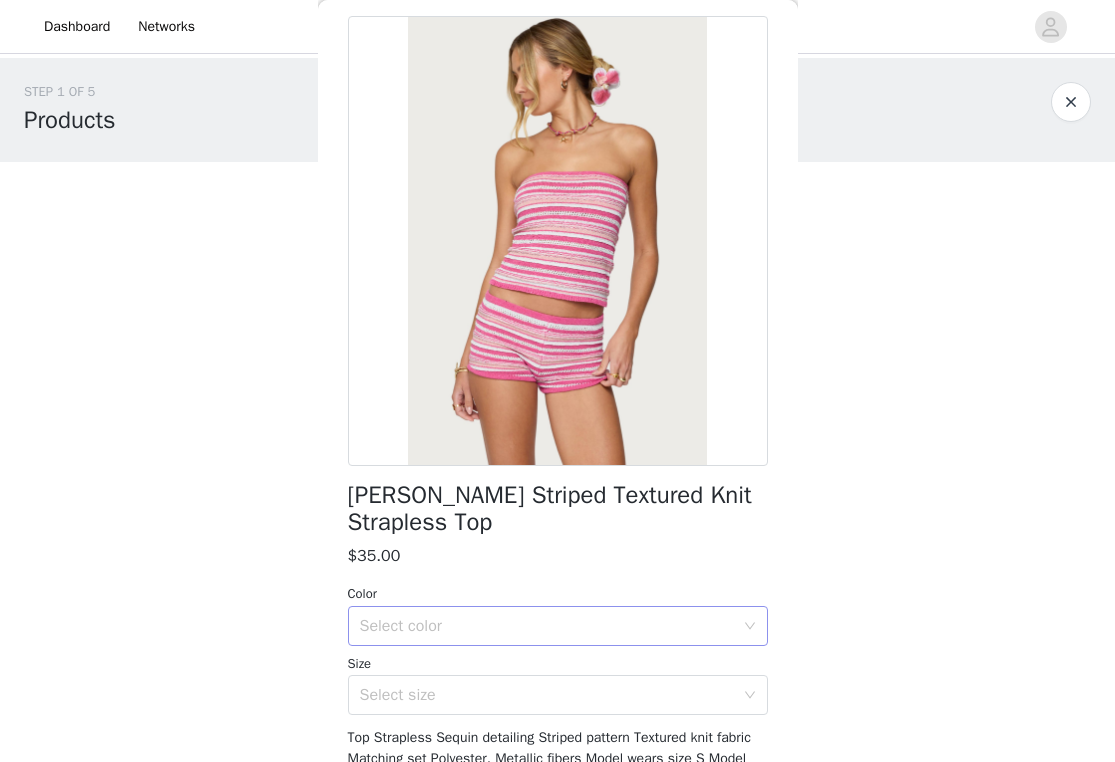 click on "Select color" at bounding box center (547, 626) 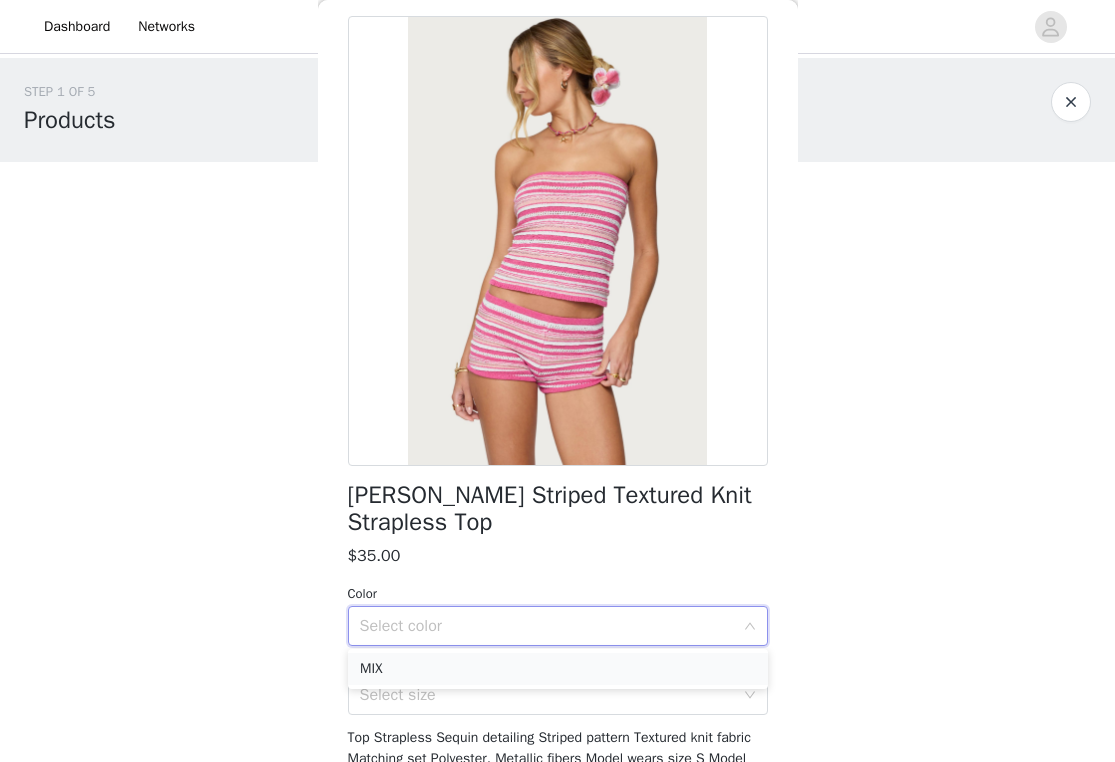 click on "MIX" at bounding box center (558, 669) 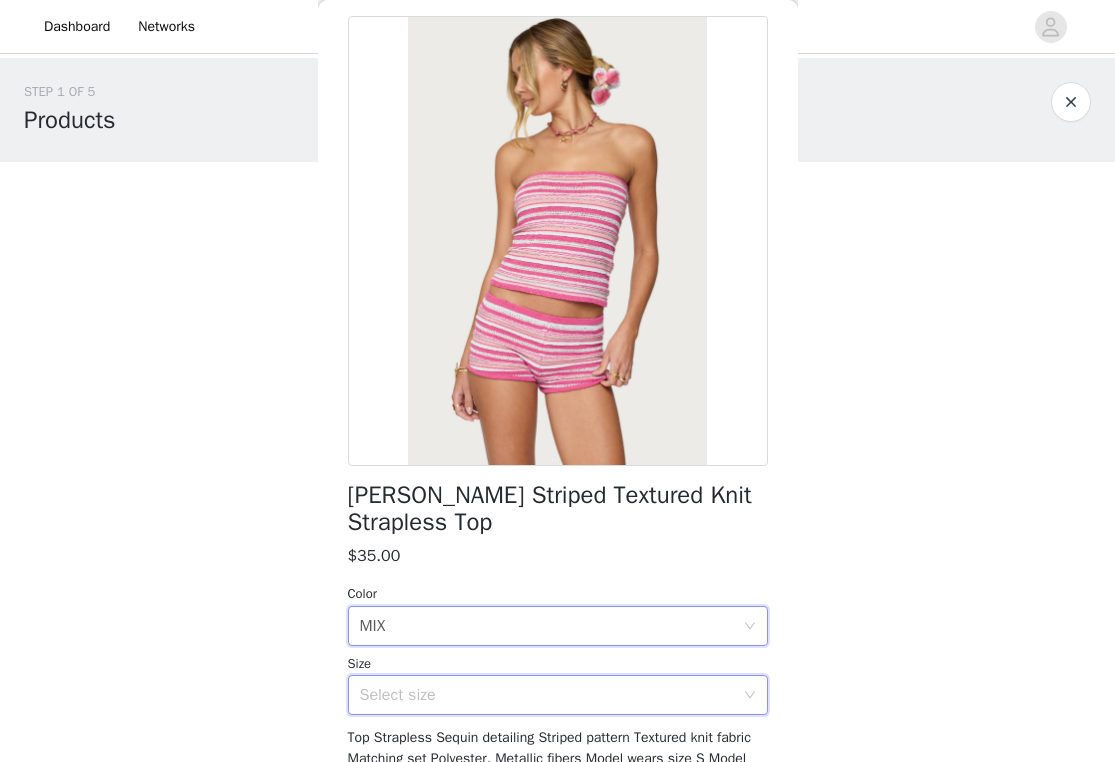 click on "Select size" at bounding box center [551, 695] 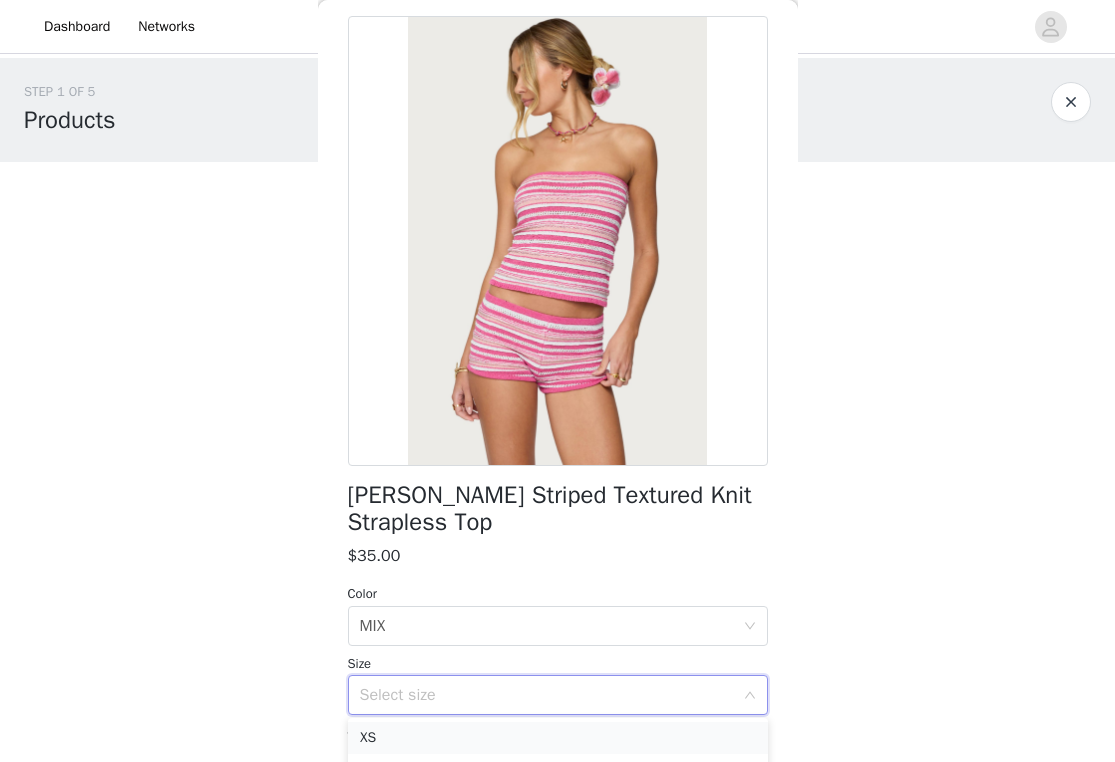 click on "XS" at bounding box center (558, 738) 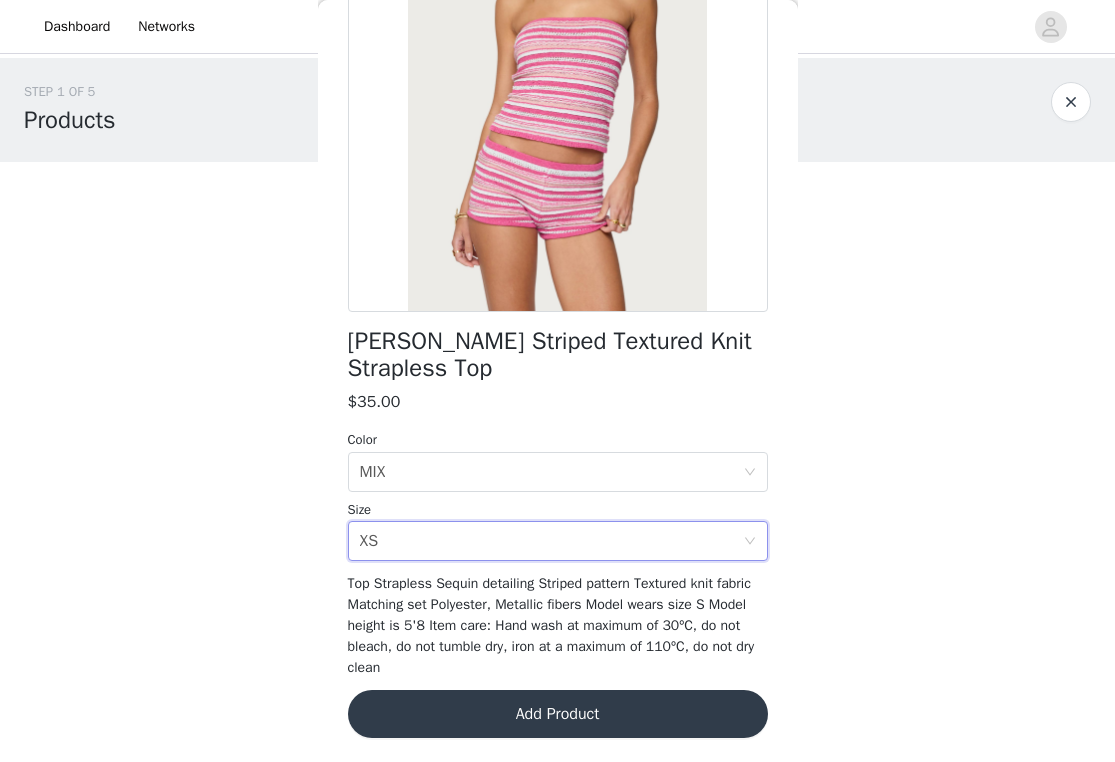 scroll, scrollTop: 237, scrollLeft: 0, axis: vertical 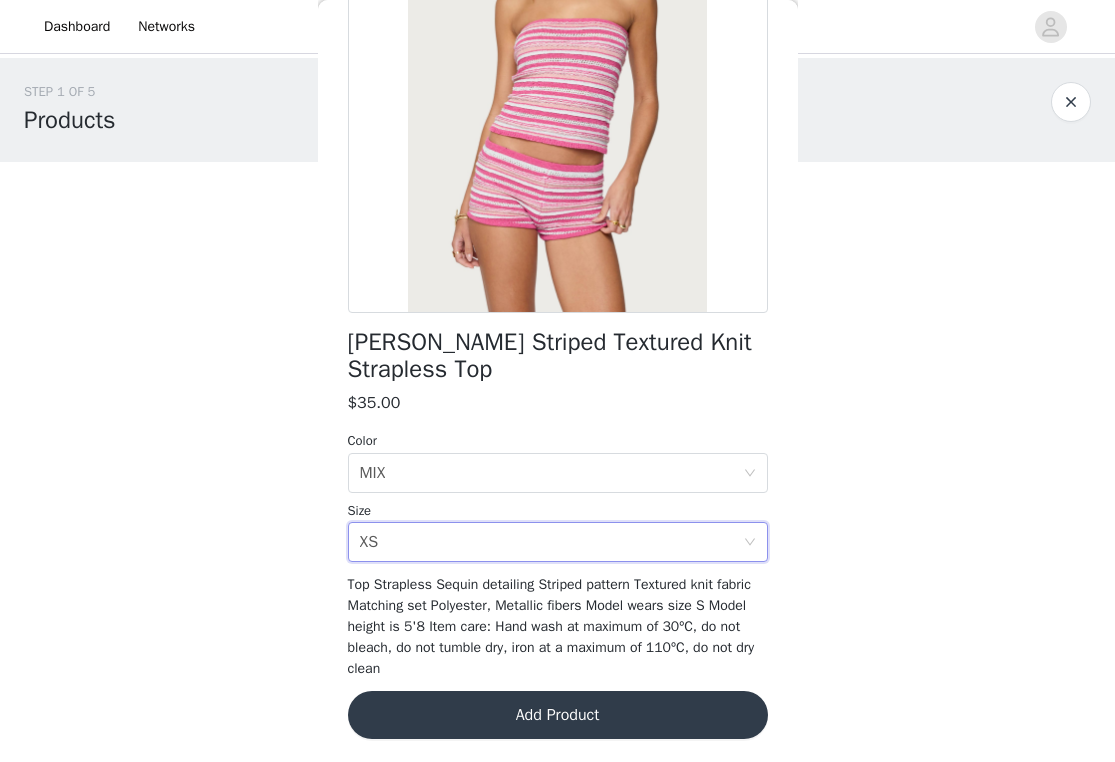 click on "Add Product" at bounding box center (558, 715) 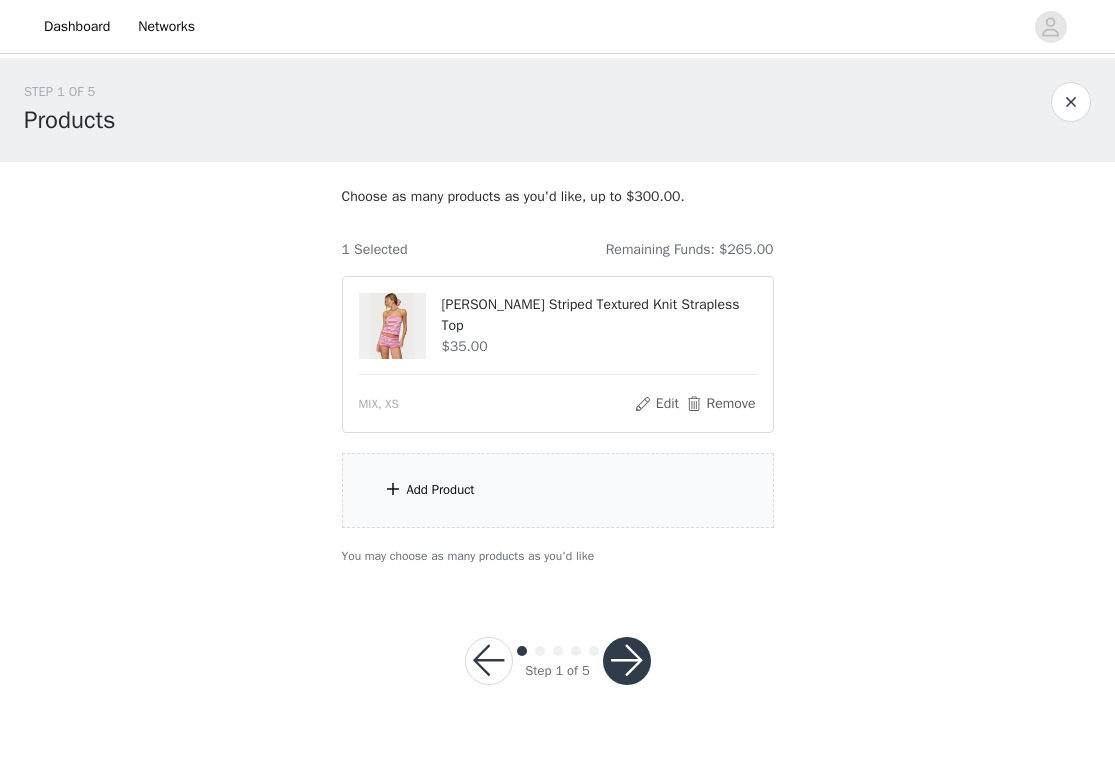 click on "Add Product" at bounding box center (558, 490) 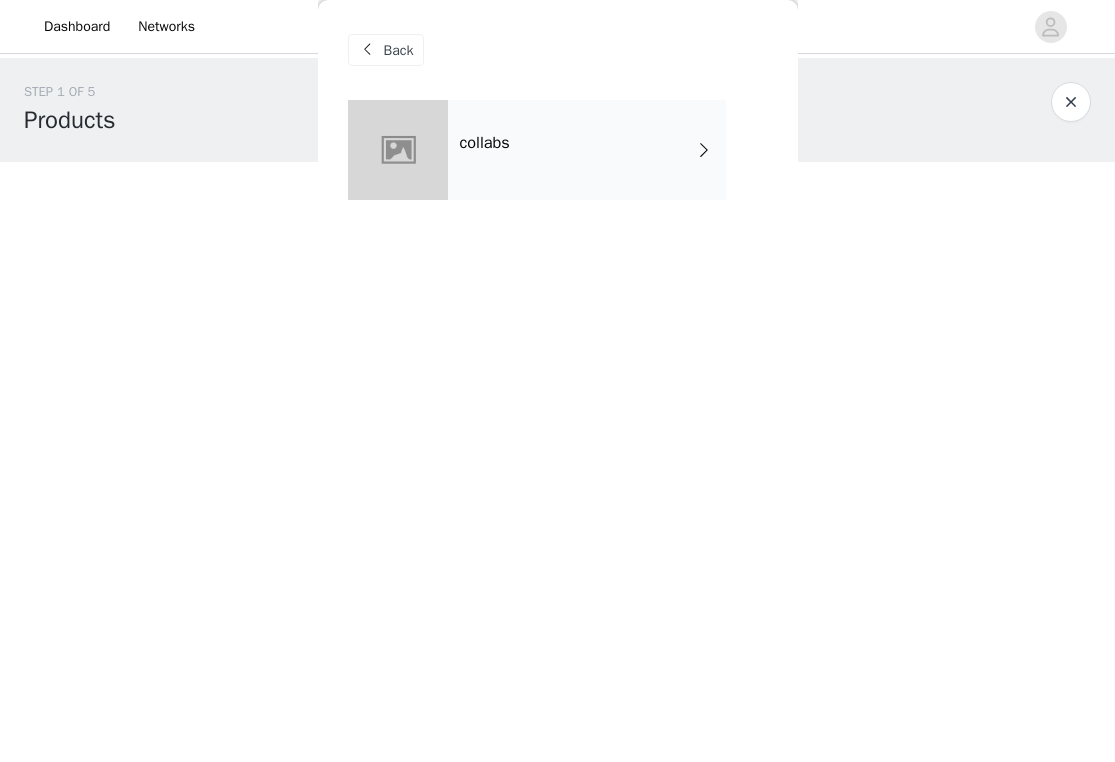click on "collabs" at bounding box center (587, 150) 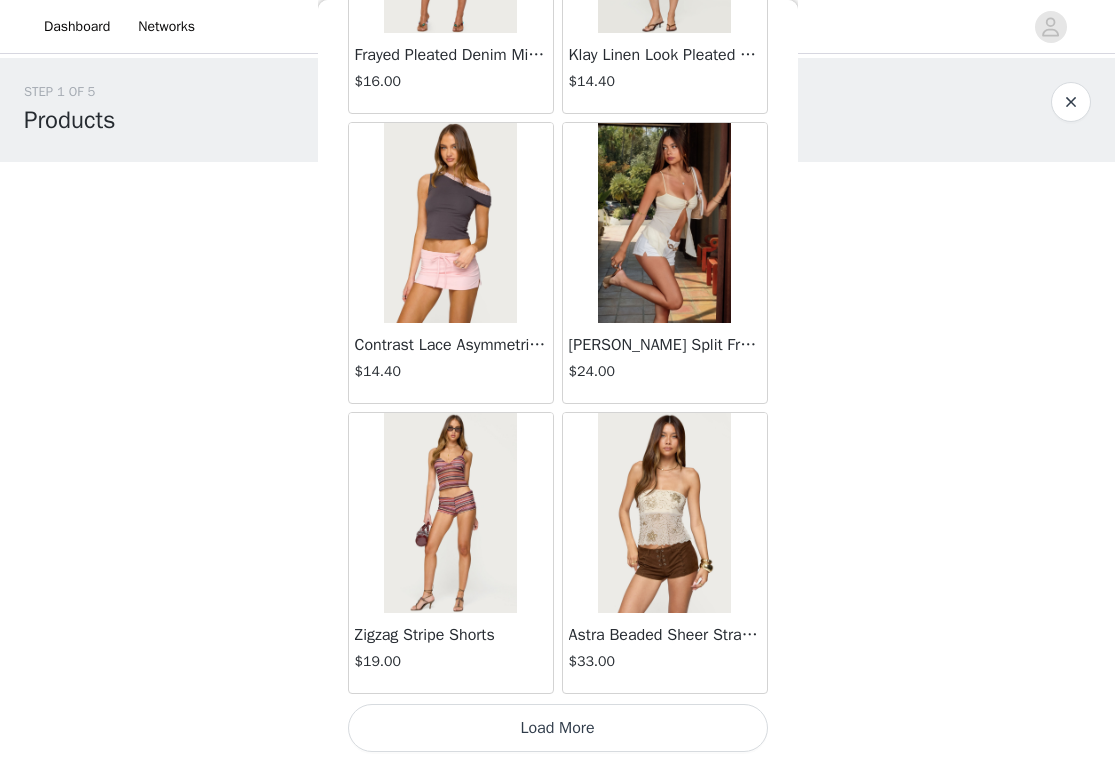 scroll, scrollTop: 2298, scrollLeft: 0, axis: vertical 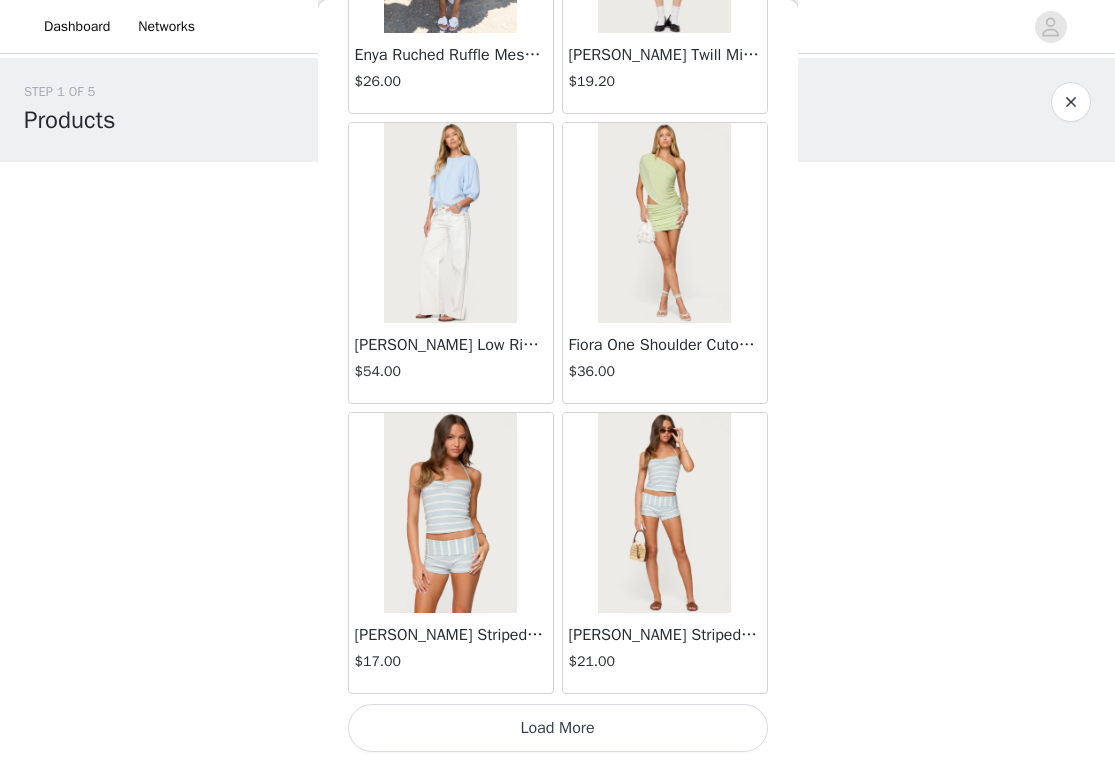 click at bounding box center (664, 223) 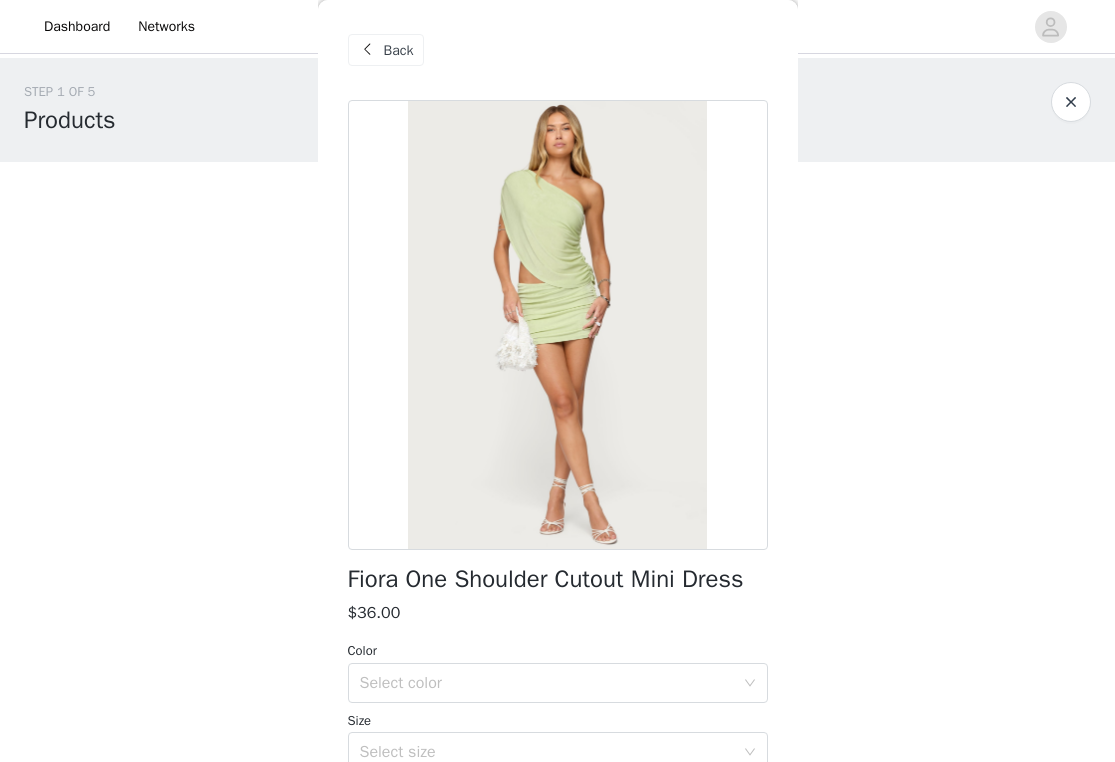 scroll, scrollTop: 31, scrollLeft: 0, axis: vertical 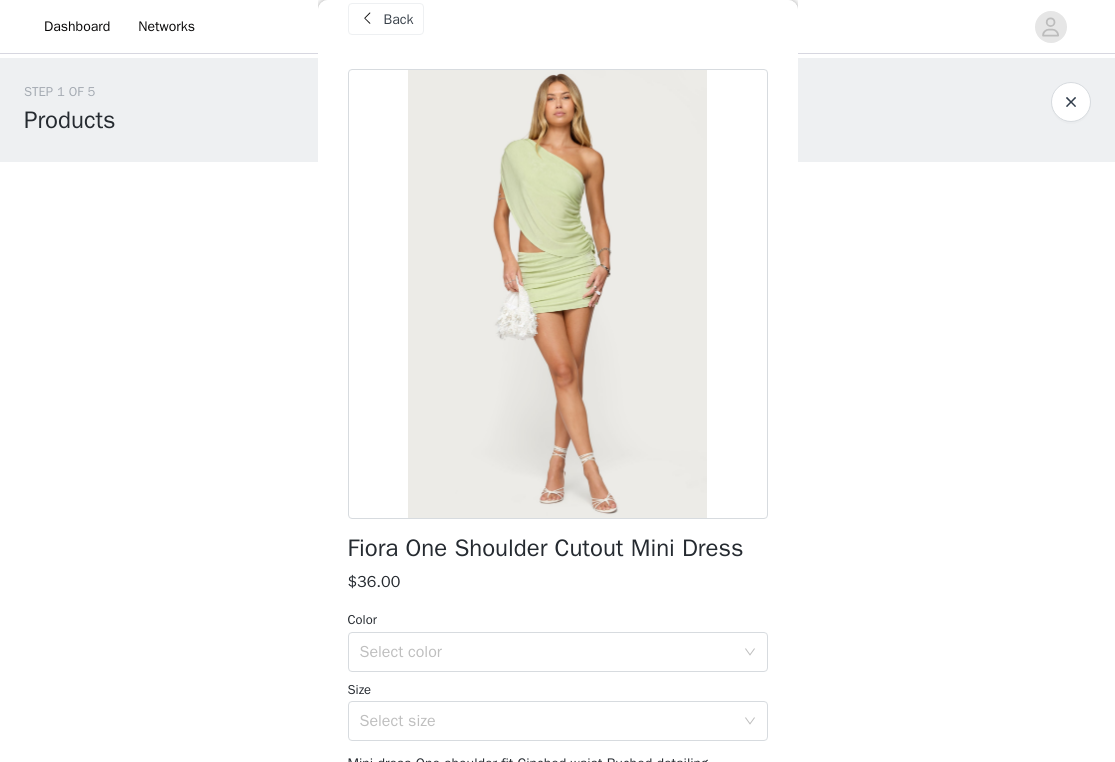 click on "Select color" at bounding box center [547, 652] 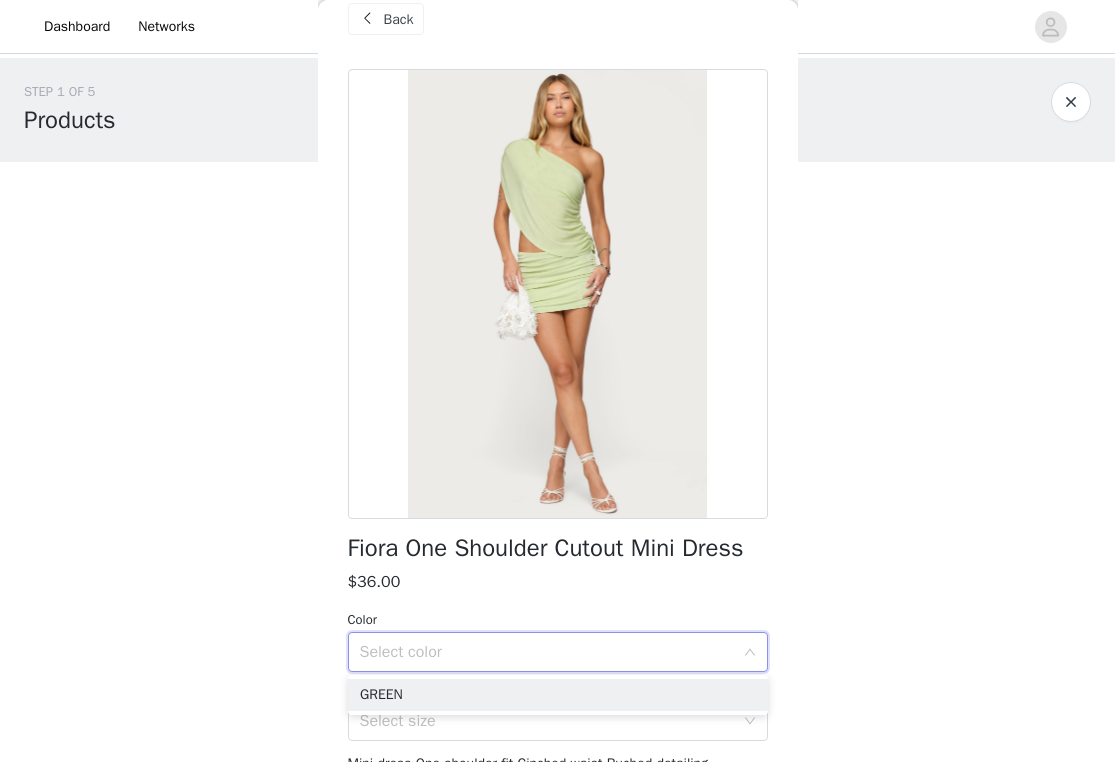 click on "Color   Select color Size   Select size" at bounding box center (558, 675) 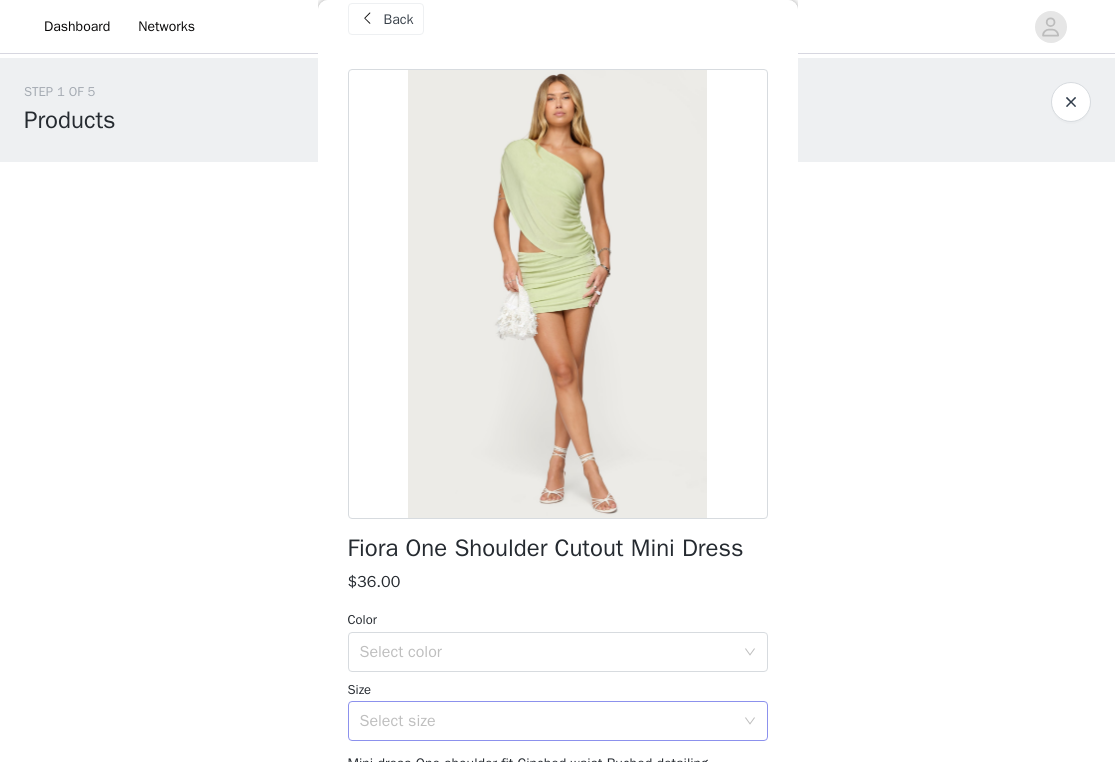 click on "Select size" at bounding box center (551, 721) 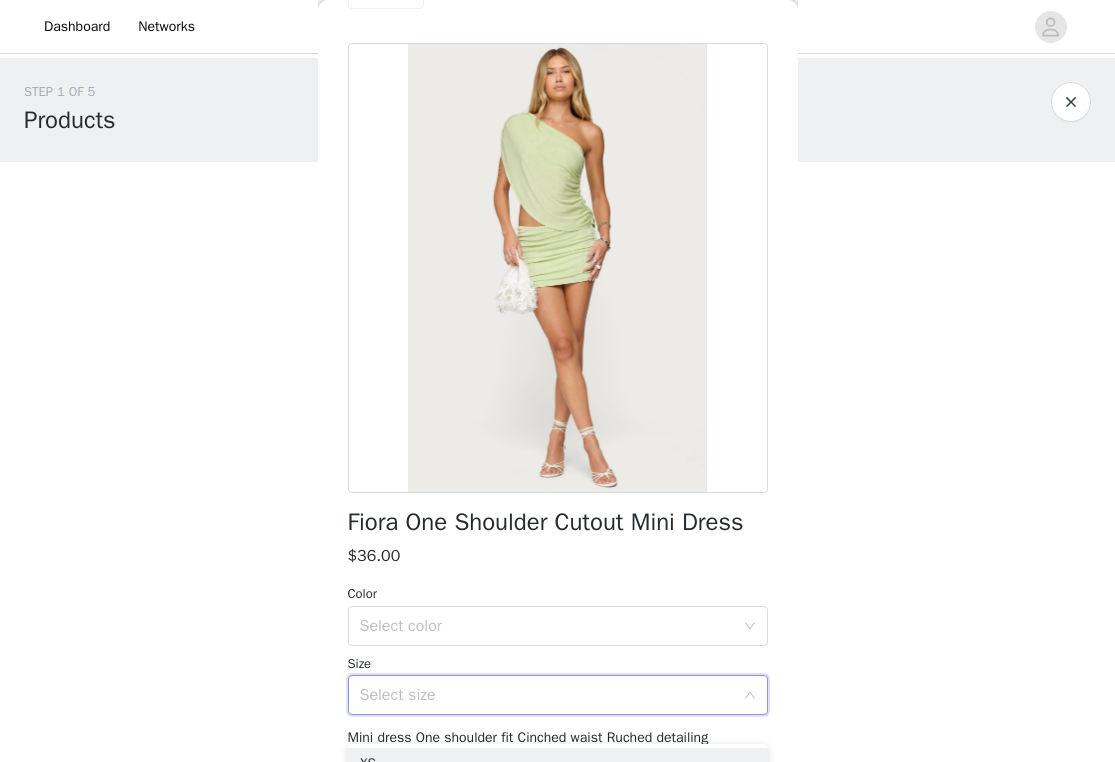 scroll, scrollTop: 67, scrollLeft: 0, axis: vertical 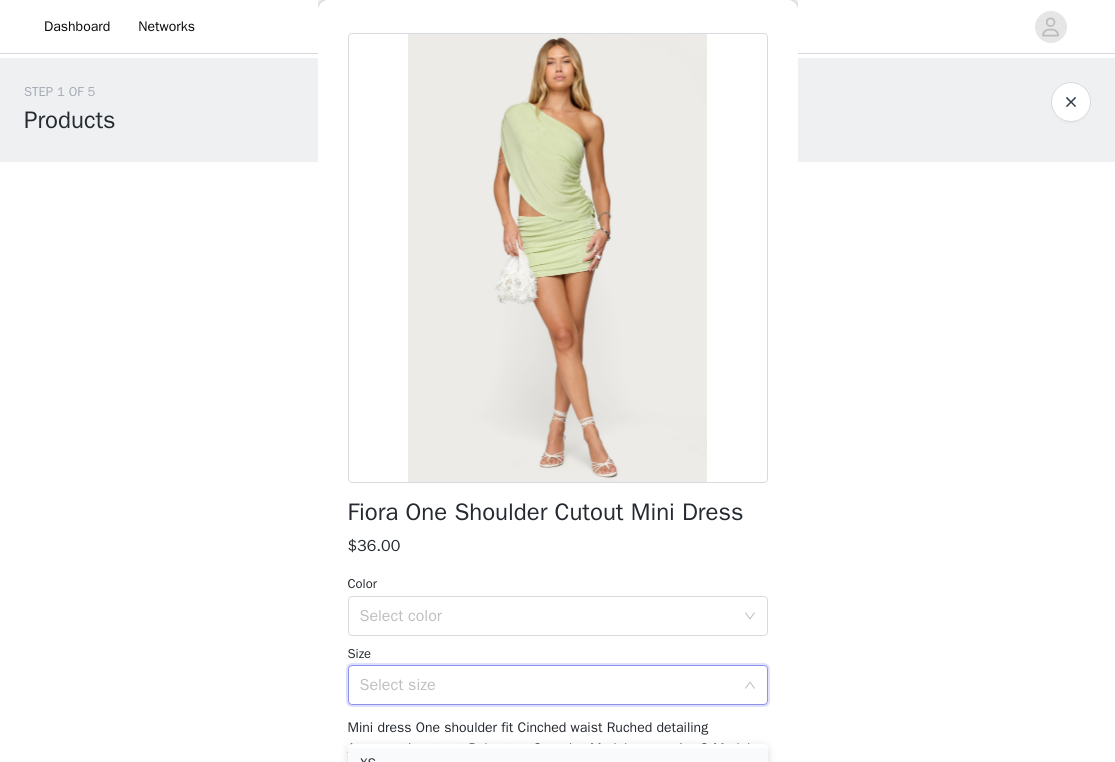 click on "XS" at bounding box center (558, 764) 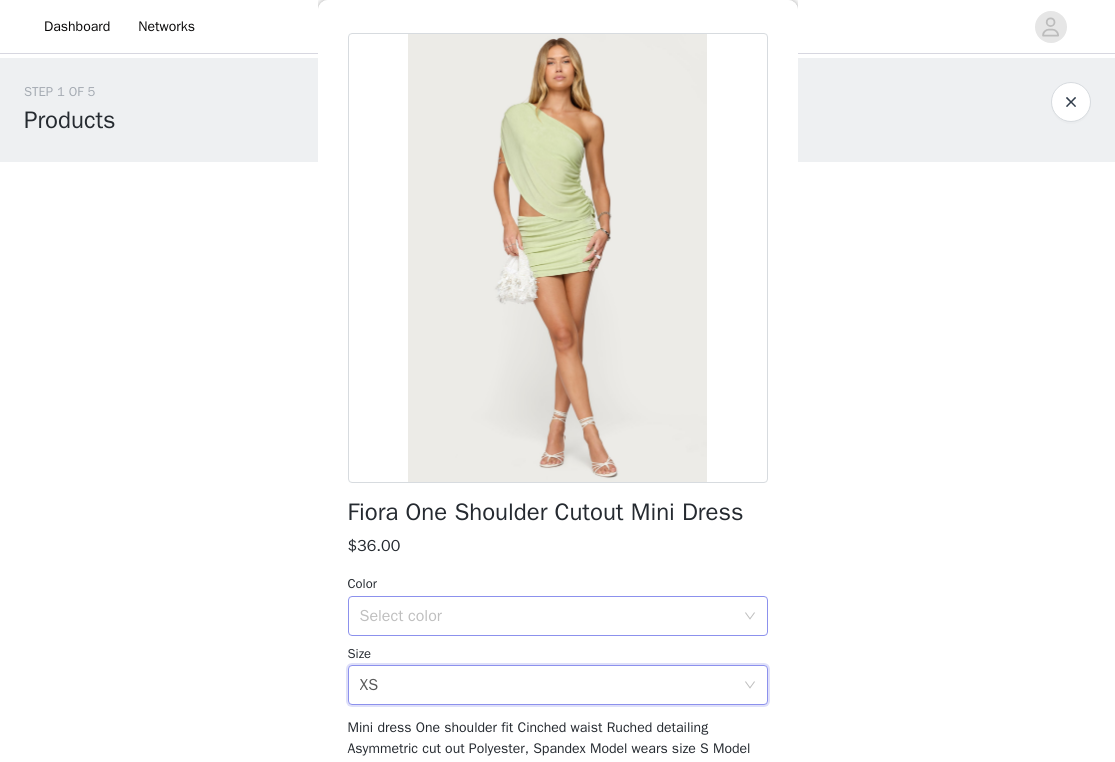 click on "Select color" at bounding box center [547, 616] 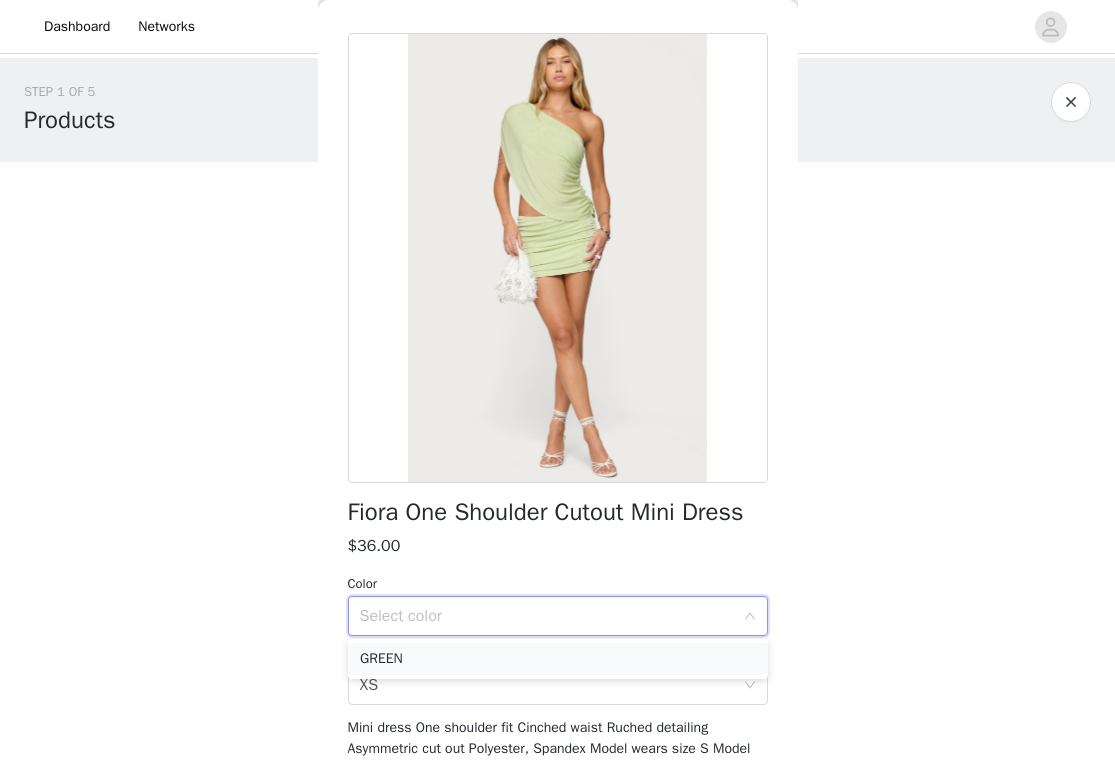 click on "GREEN" at bounding box center [558, 659] 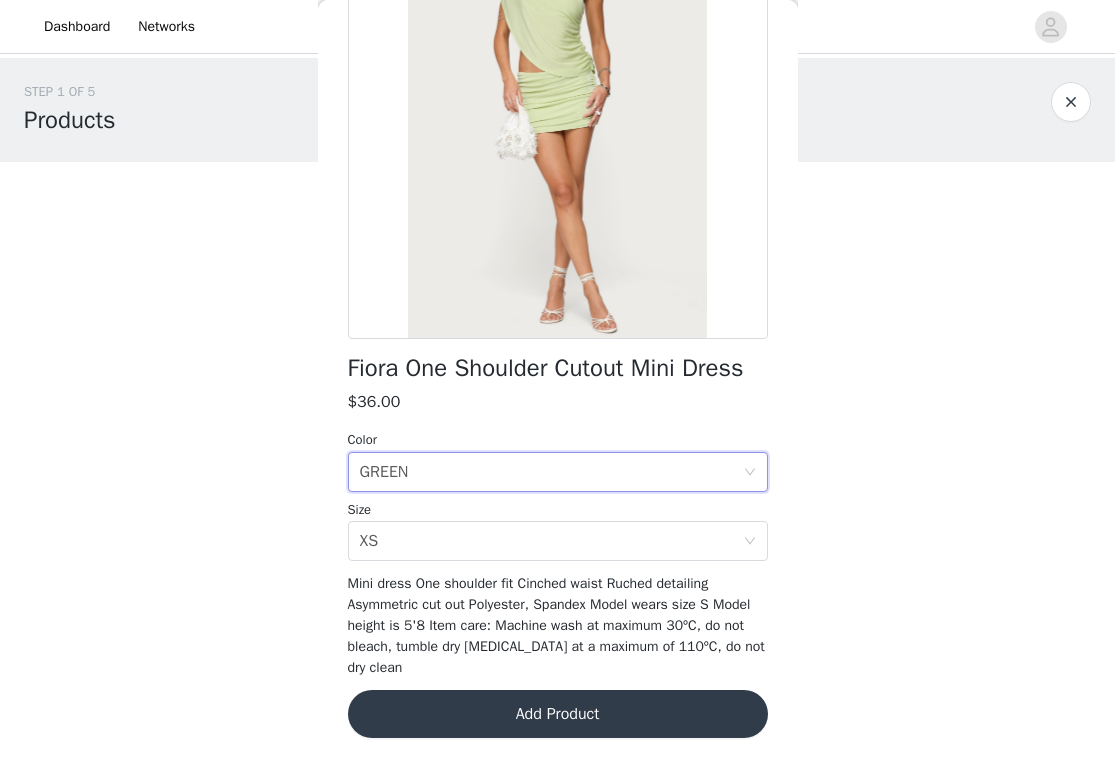 scroll, scrollTop: 210, scrollLeft: 0, axis: vertical 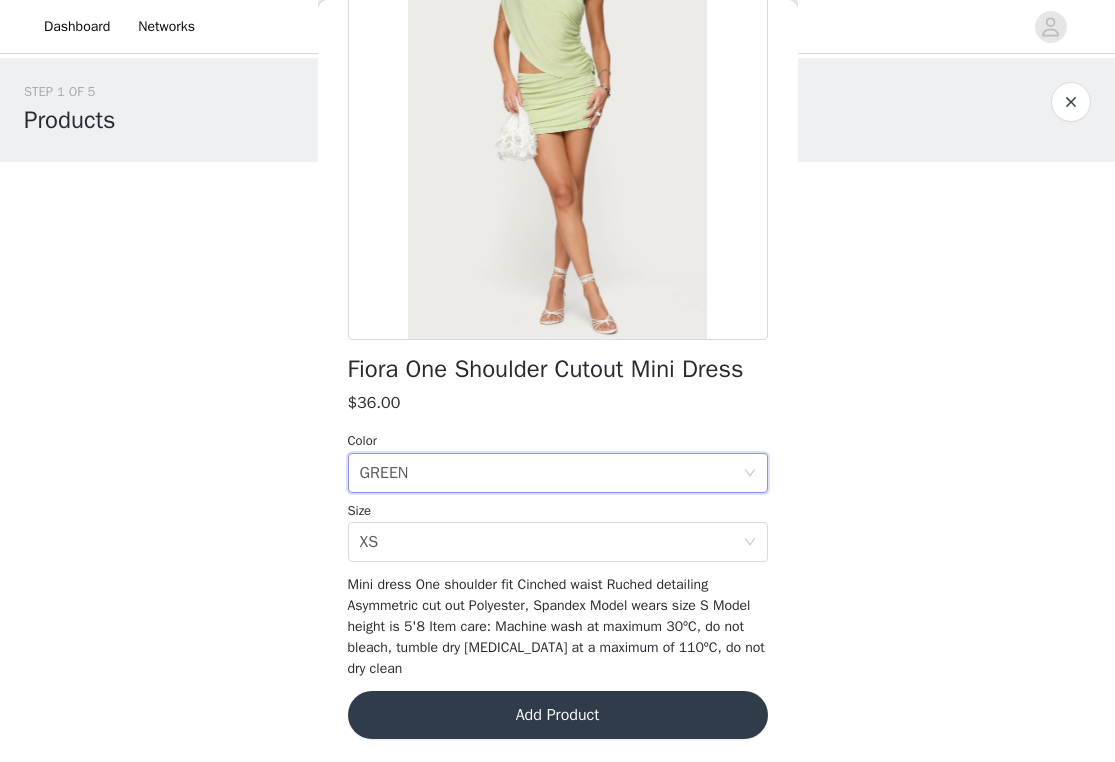 click on "Add Product" at bounding box center [558, 715] 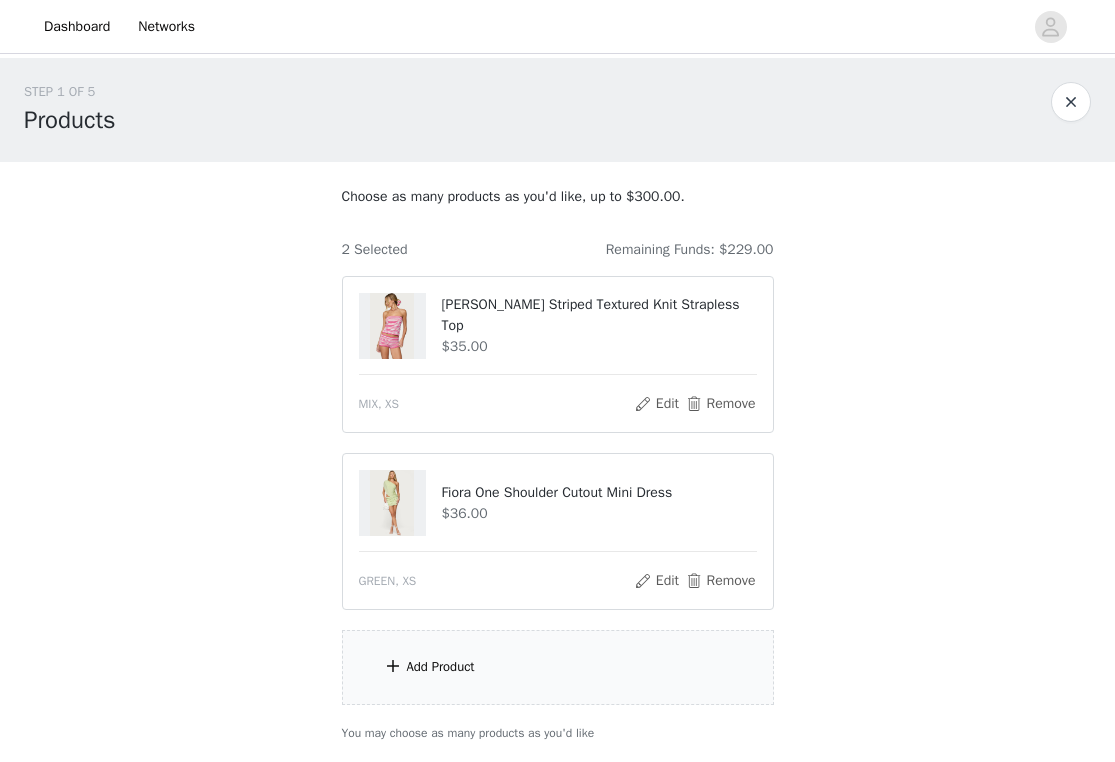 click on "Add Product" at bounding box center [558, 667] 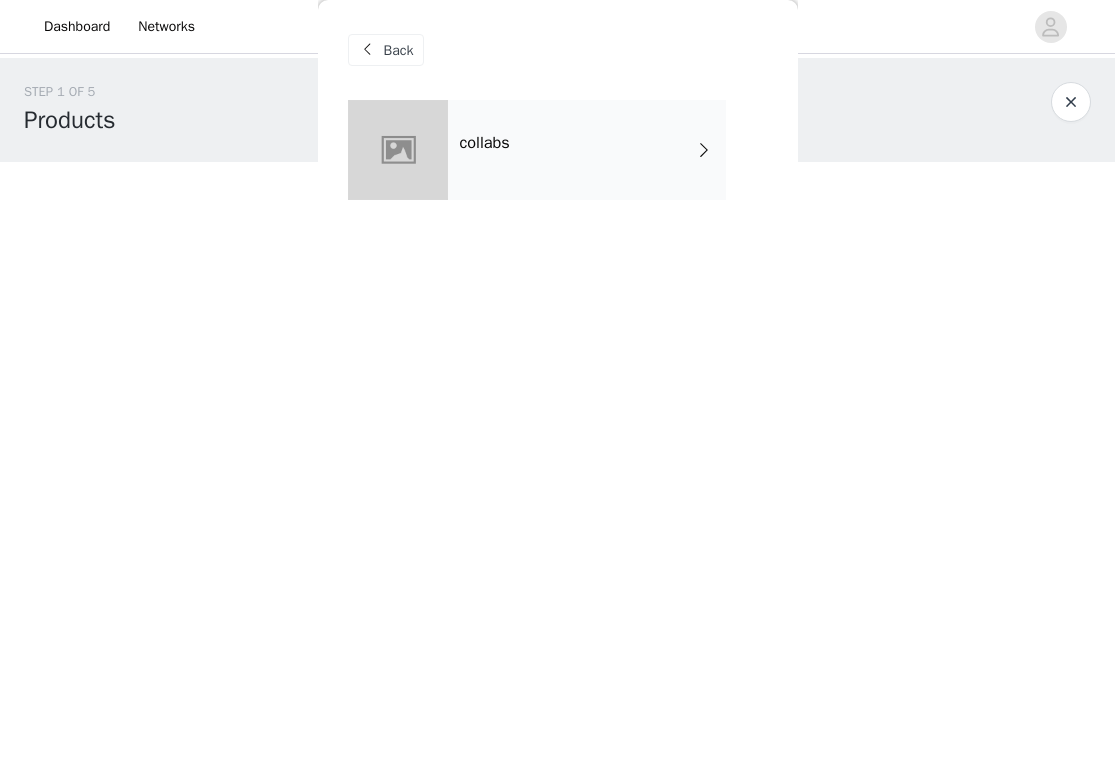 click on "collabs" at bounding box center (587, 150) 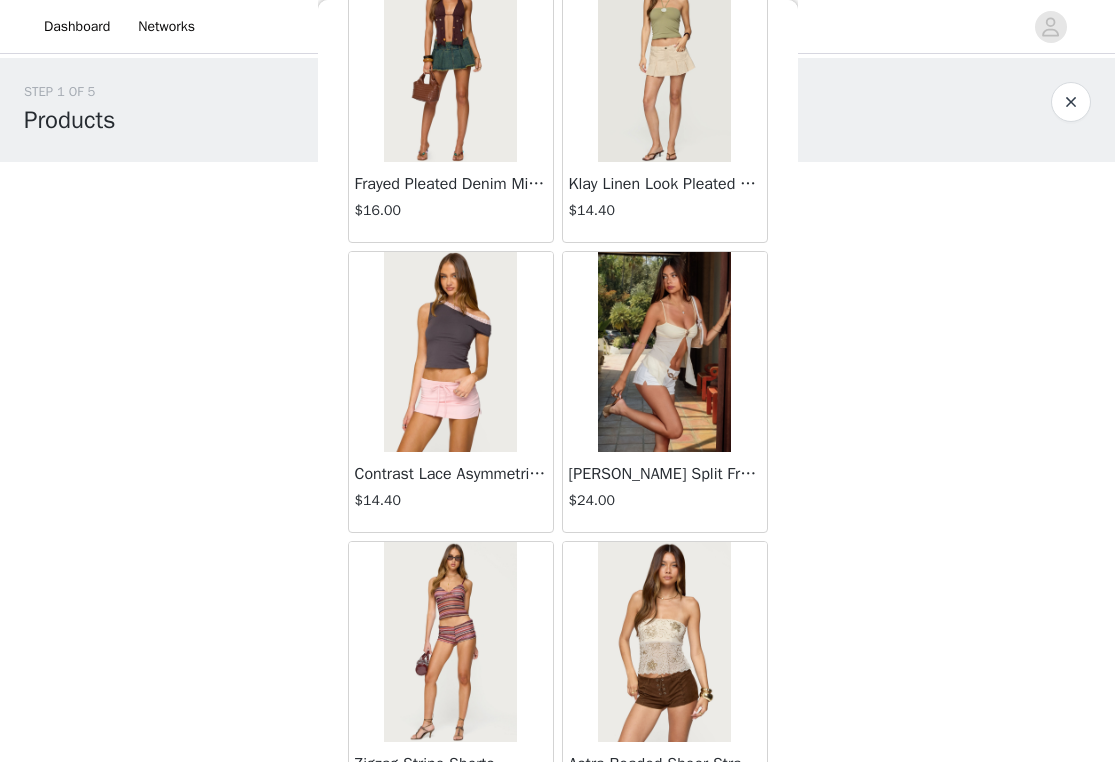 scroll, scrollTop: 2298, scrollLeft: 0, axis: vertical 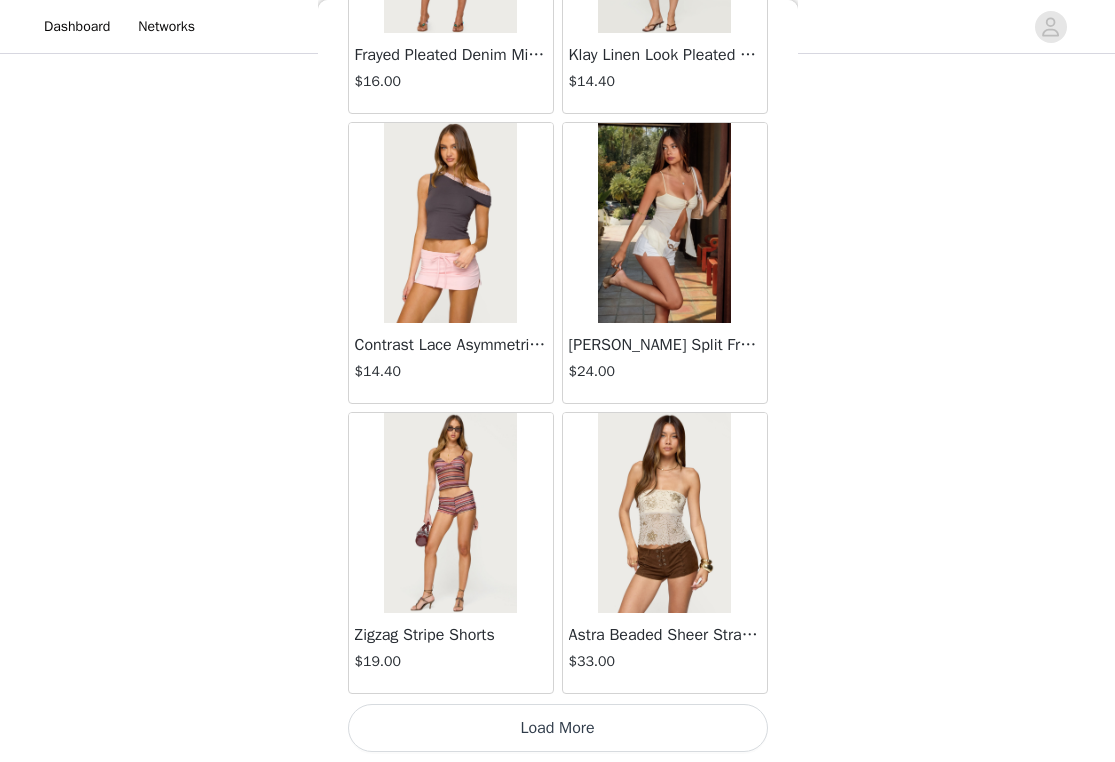 click on "Load More" at bounding box center [558, 728] 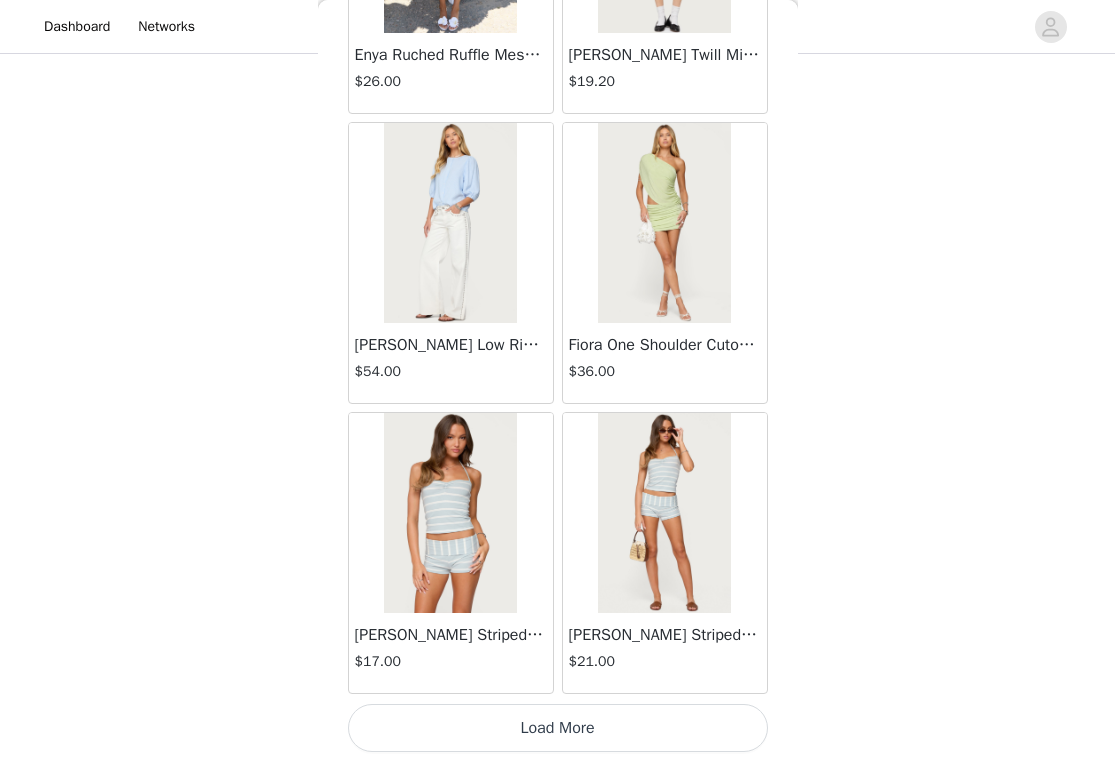 click on "Load More" at bounding box center (558, 728) 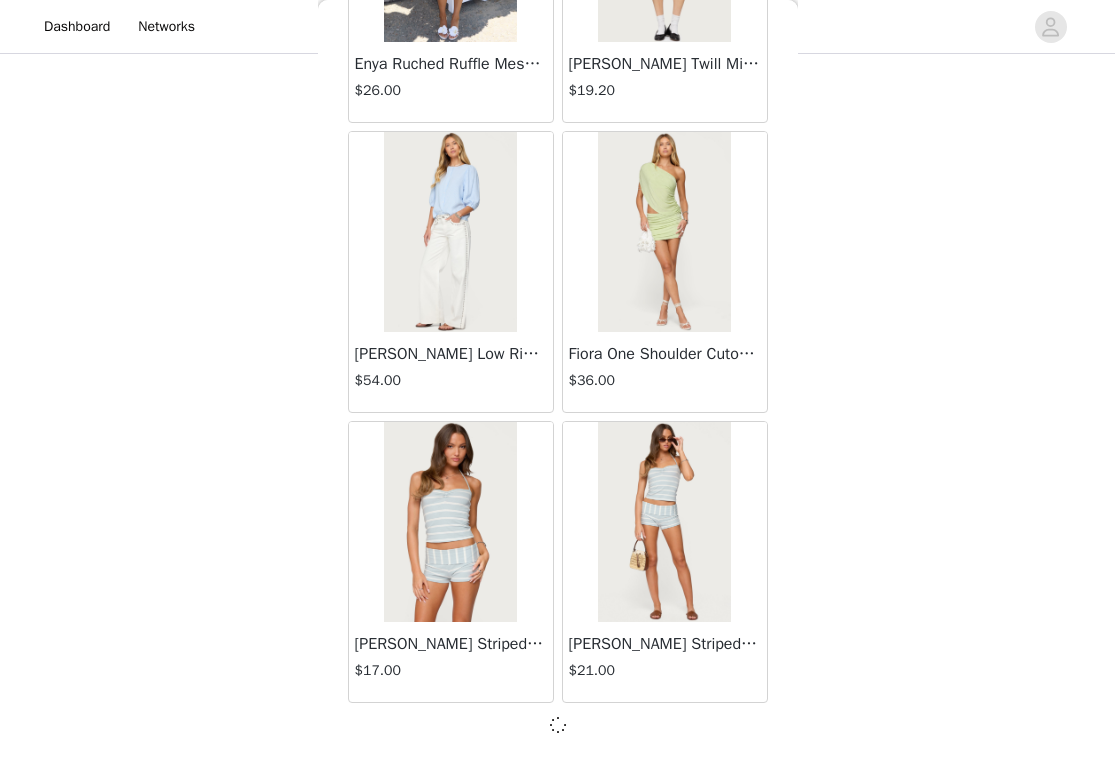 scroll, scrollTop: 5189, scrollLeft: 0, axis: vertical 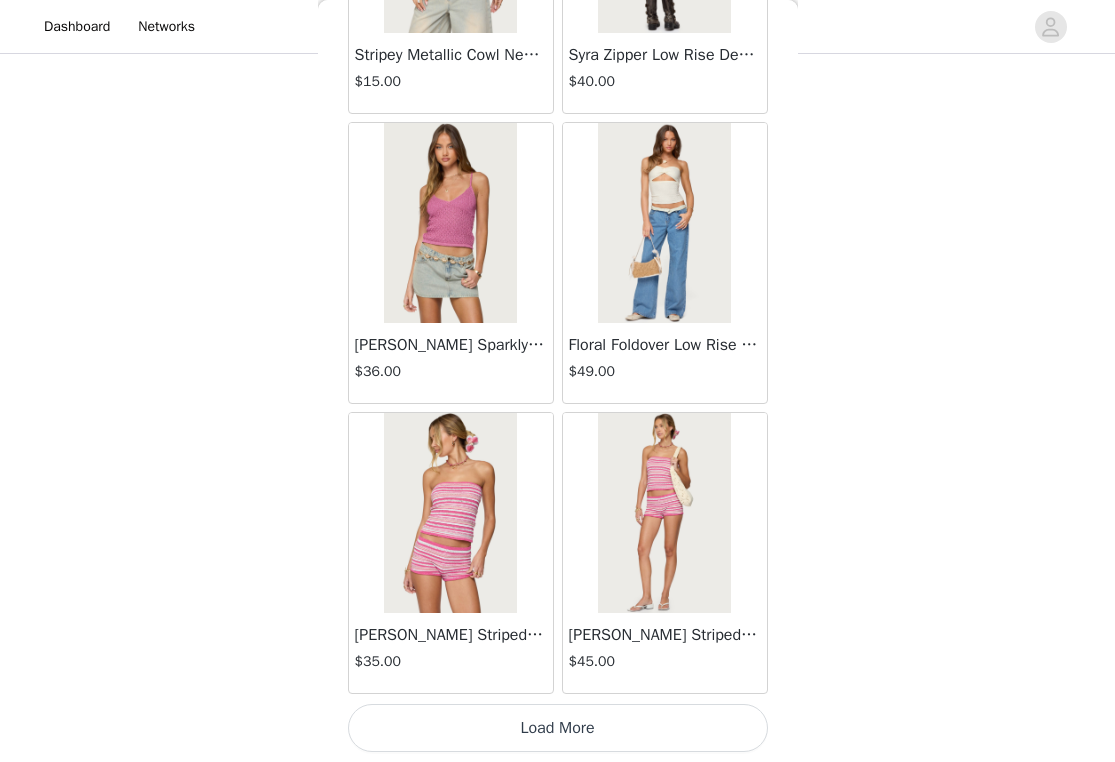 click at bounding box center [664, 513] 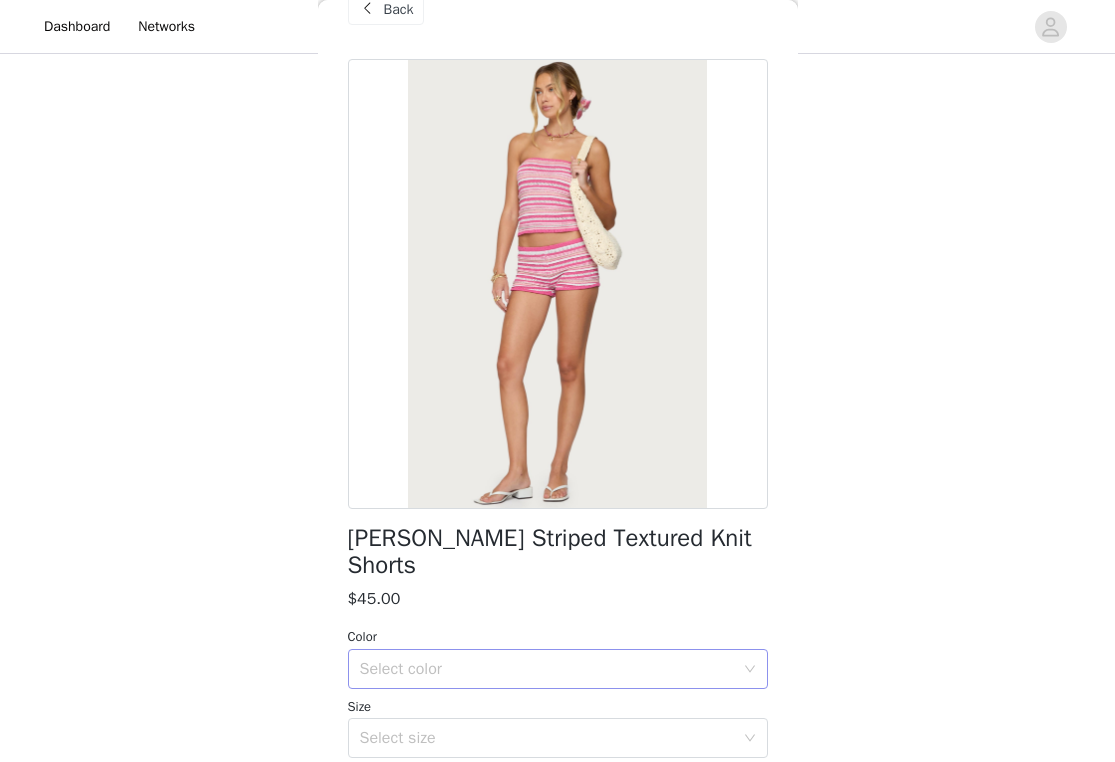scroll, scrollTop: 53, scrollLeft: 0, axis: vertical 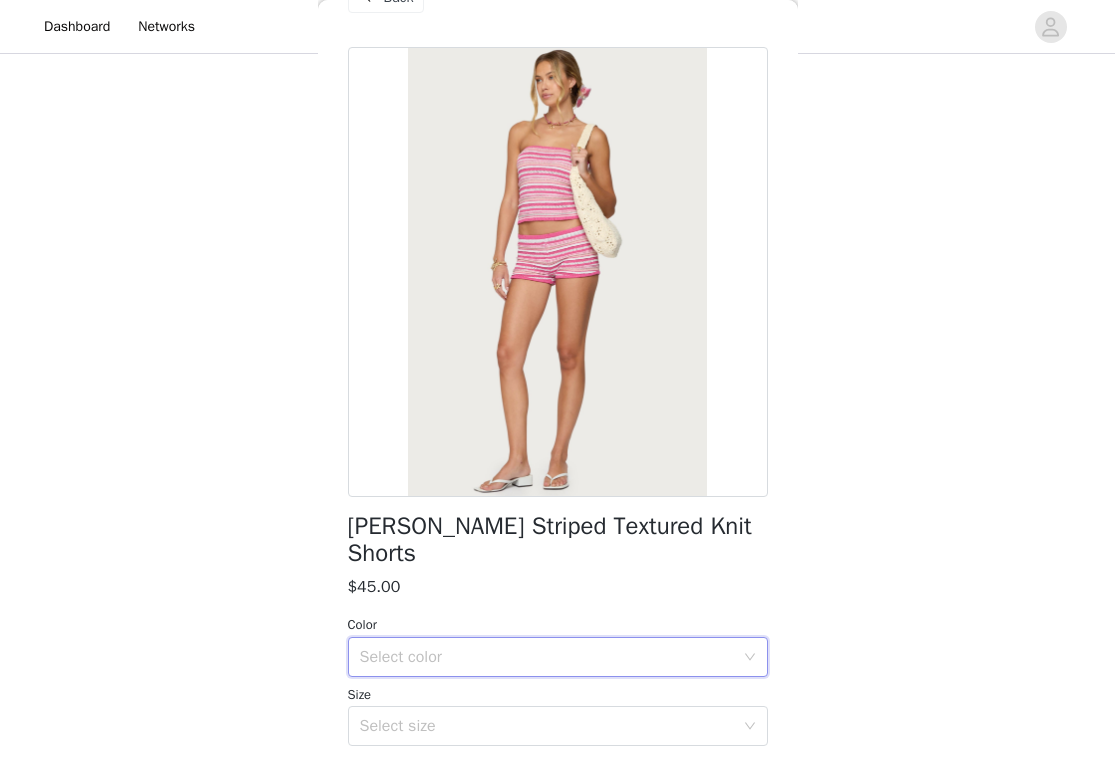 click on "Select color" at bounding box center (551, 657) 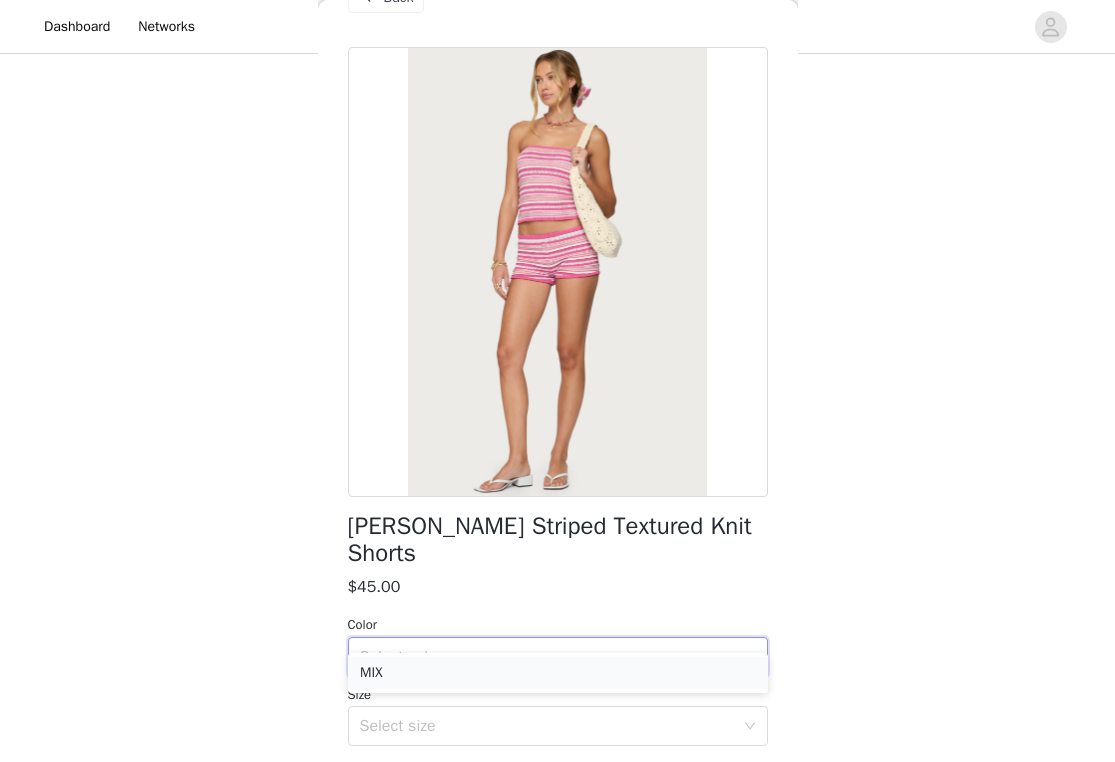 click on "MIX" at bounding box center (558, 673) 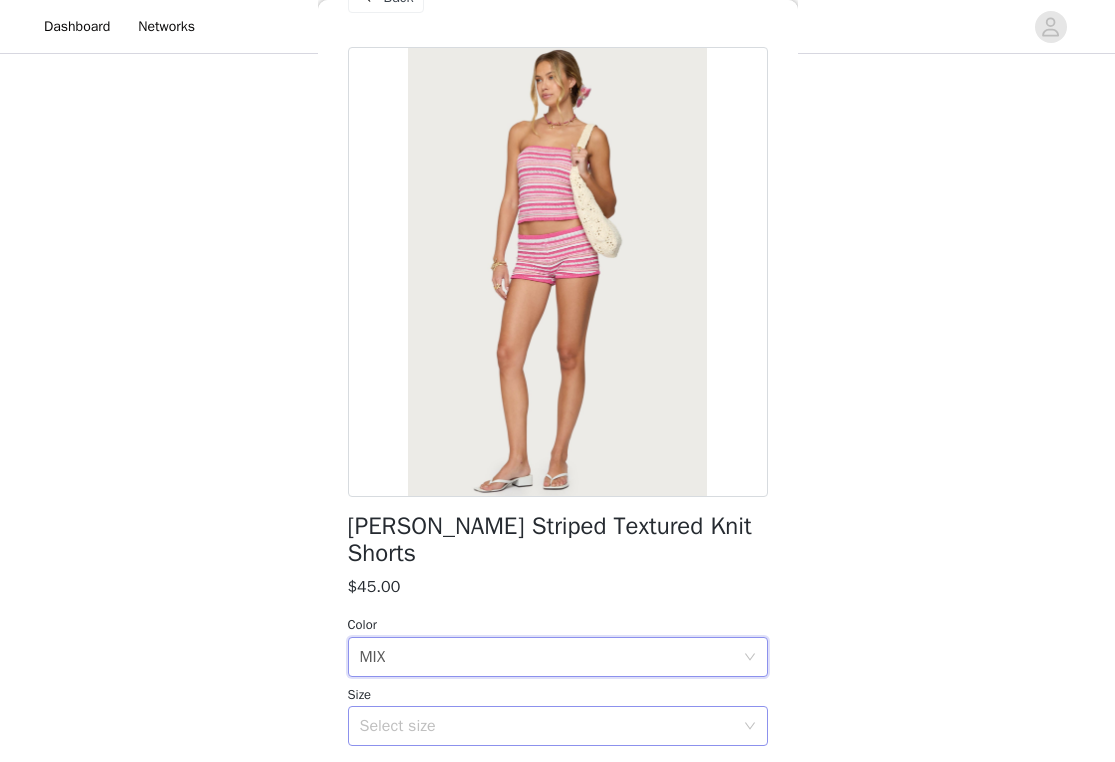 click on "Select size" at bounding box center (547, 726) 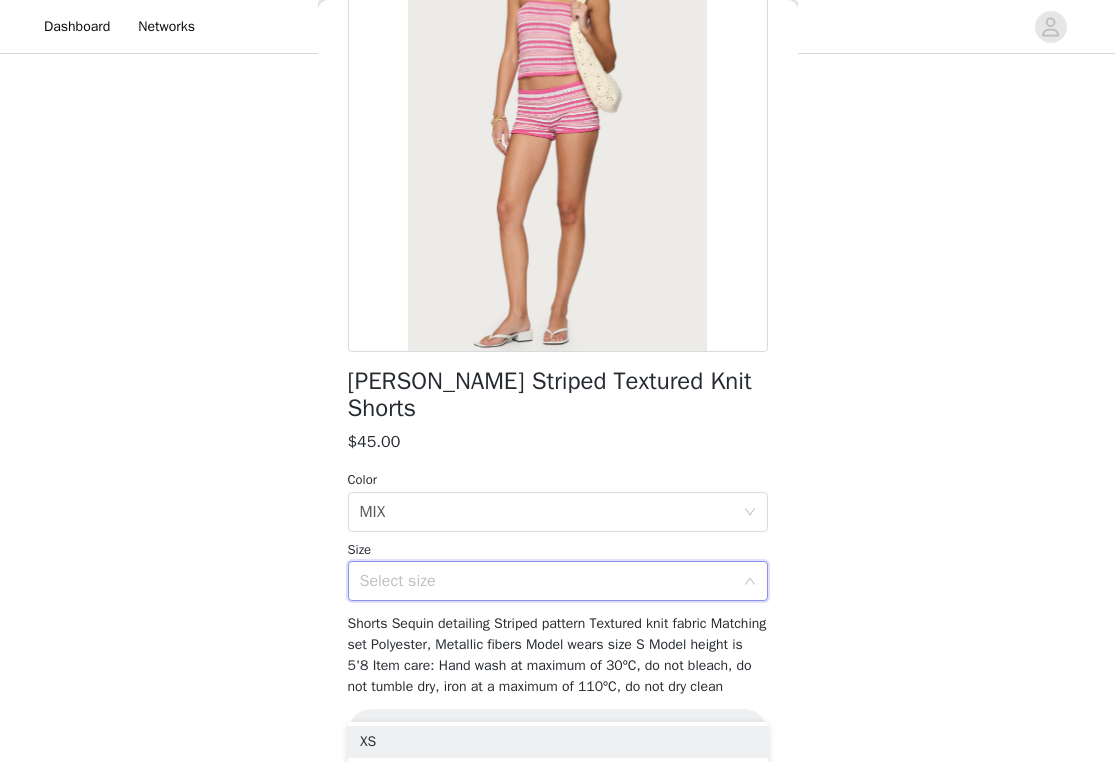 scroll, scrollTop: 200, scrollLeft: 0, axis: vertical 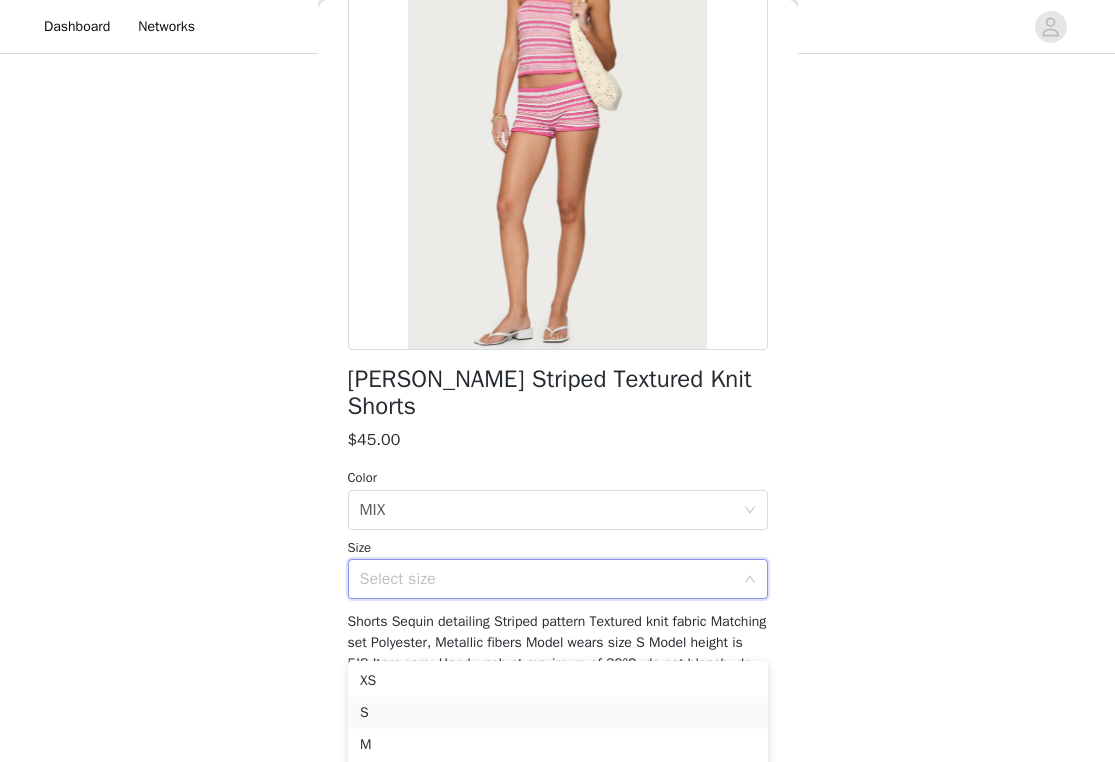 click on "S" at bounding box center (558, 713) 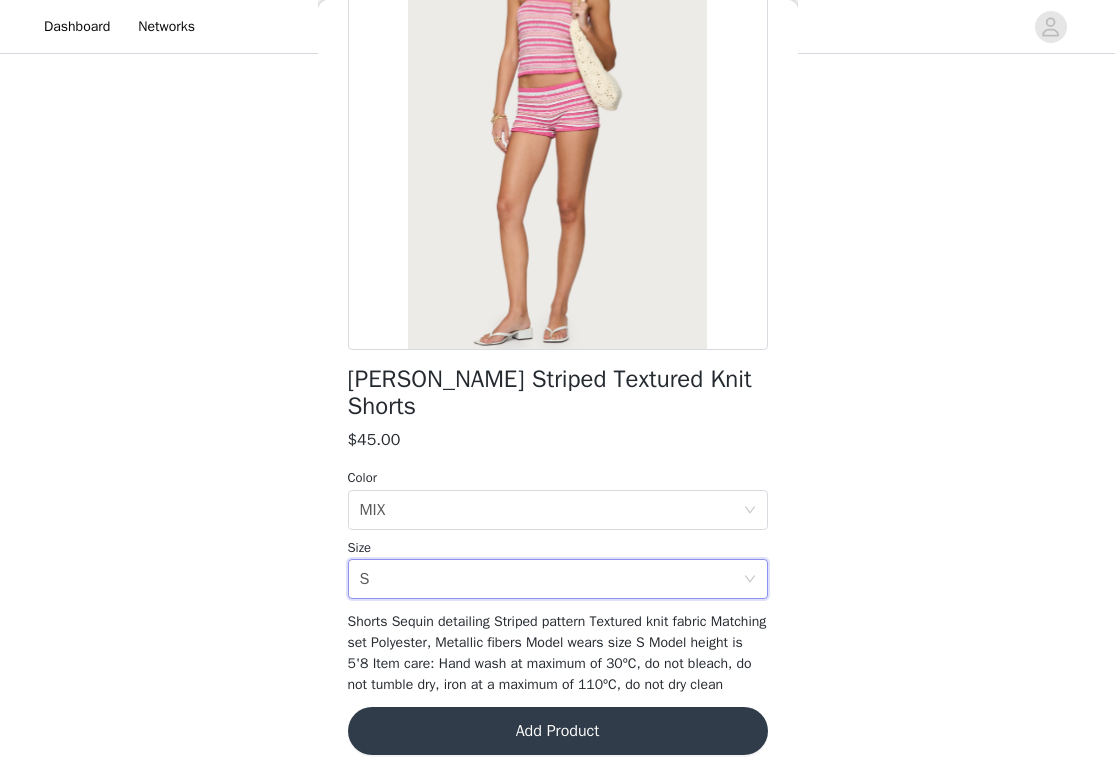 scroll, scrollTop: 147, scrollLeft: 0, axis: vertical 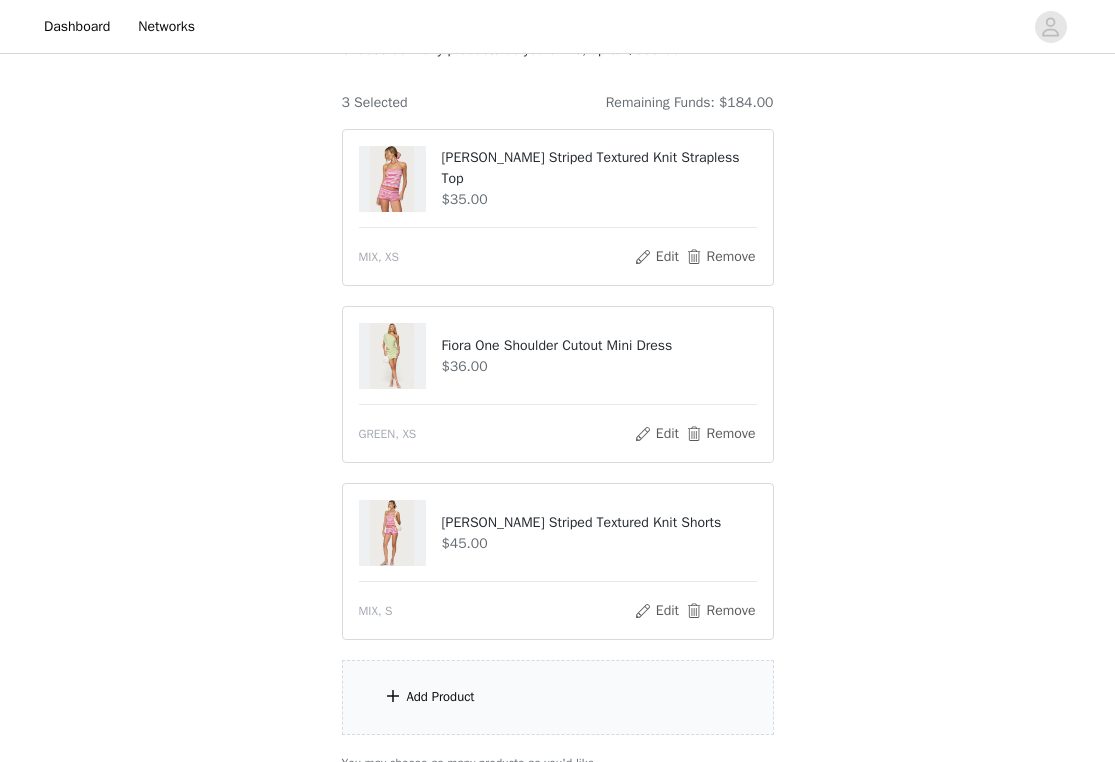 click on "Add Product" at bounding box center [558, 697] 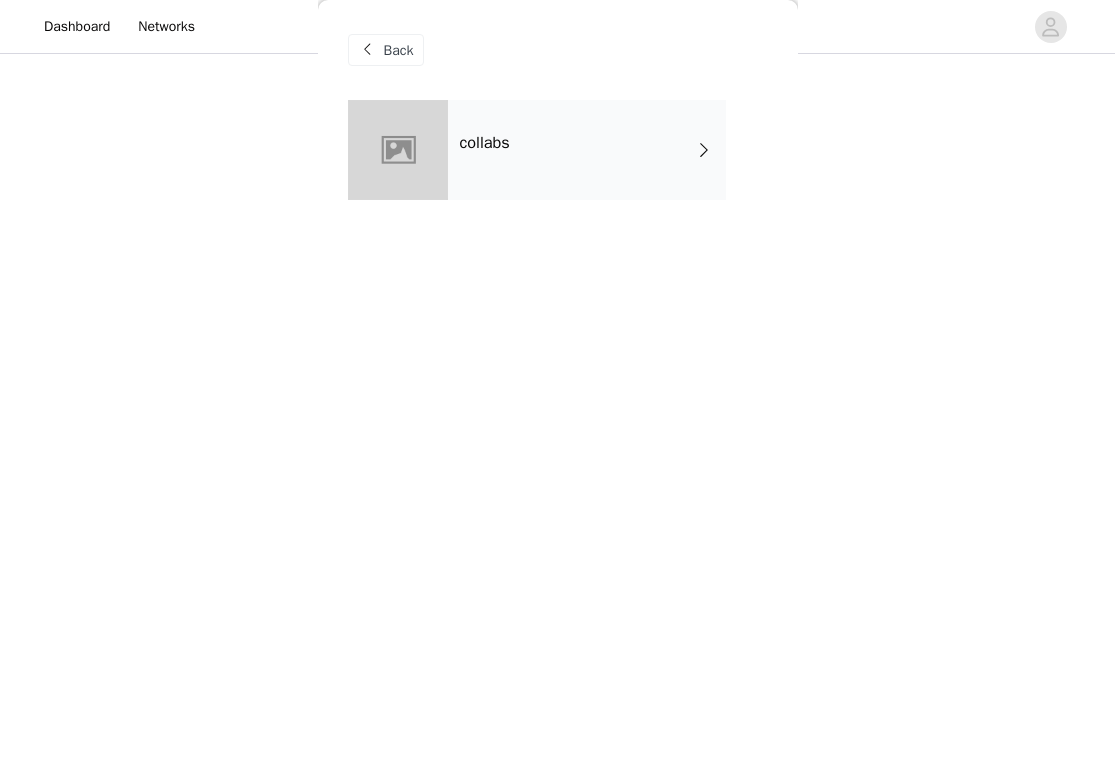 click on "collabs" at bounding box center (587, 150) 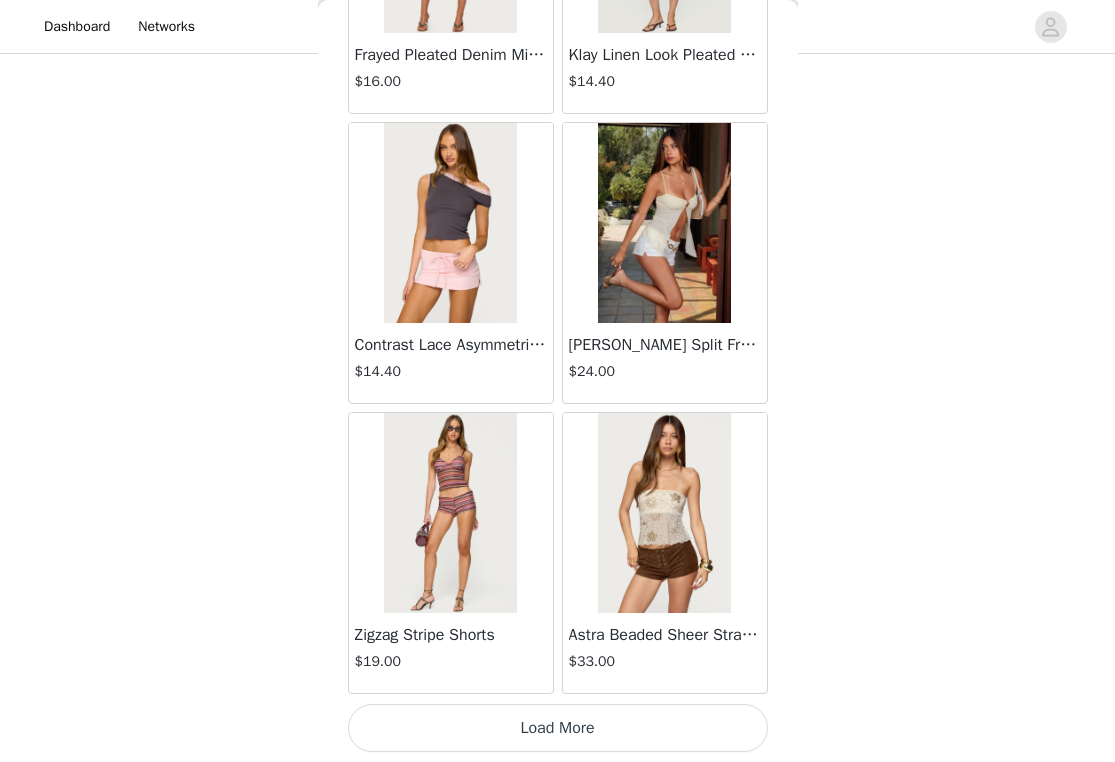 scroll, scrollTop: 2298, scrollLeft: 0, axis: vertical 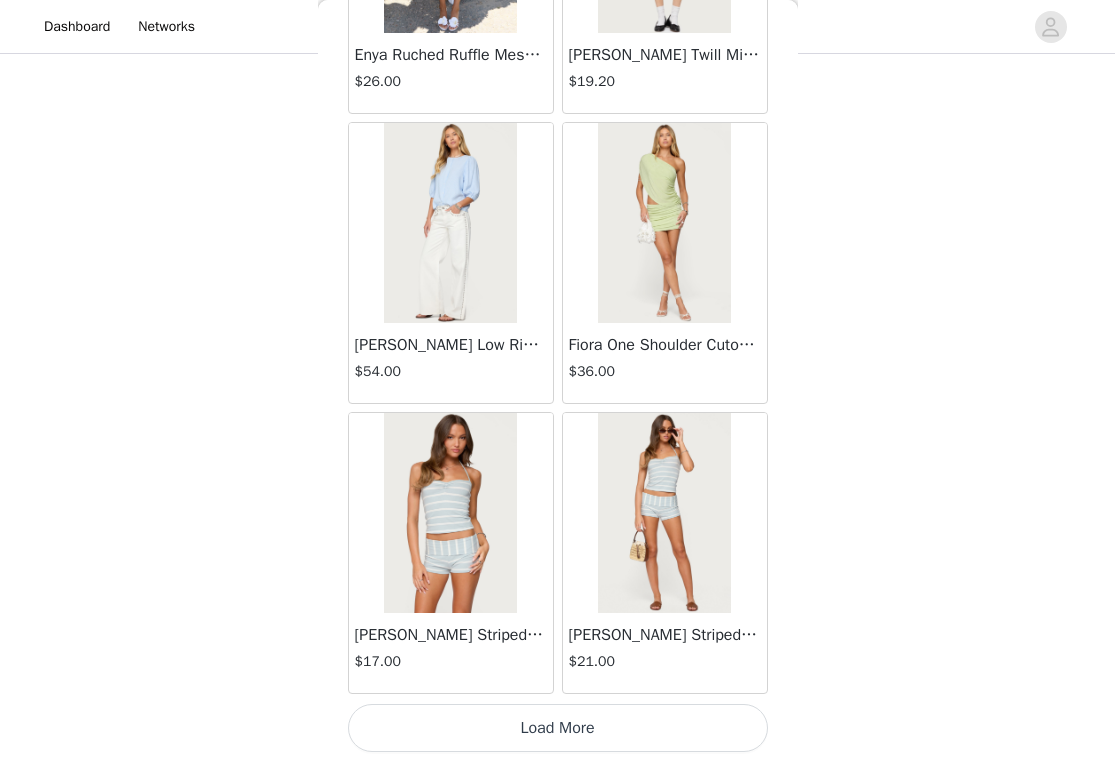 click on "Load More" at bounding box center [558, 728] 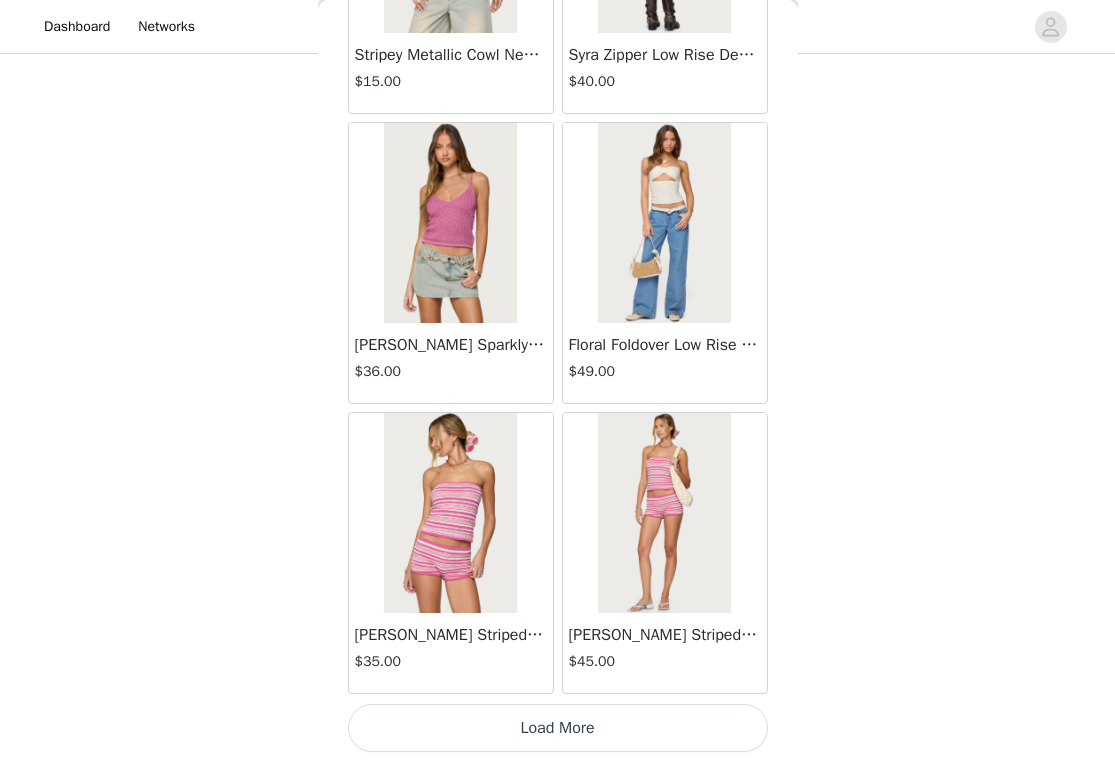 scroll, scrollTop: 8098, scrollLeft: 0, axis: vertical 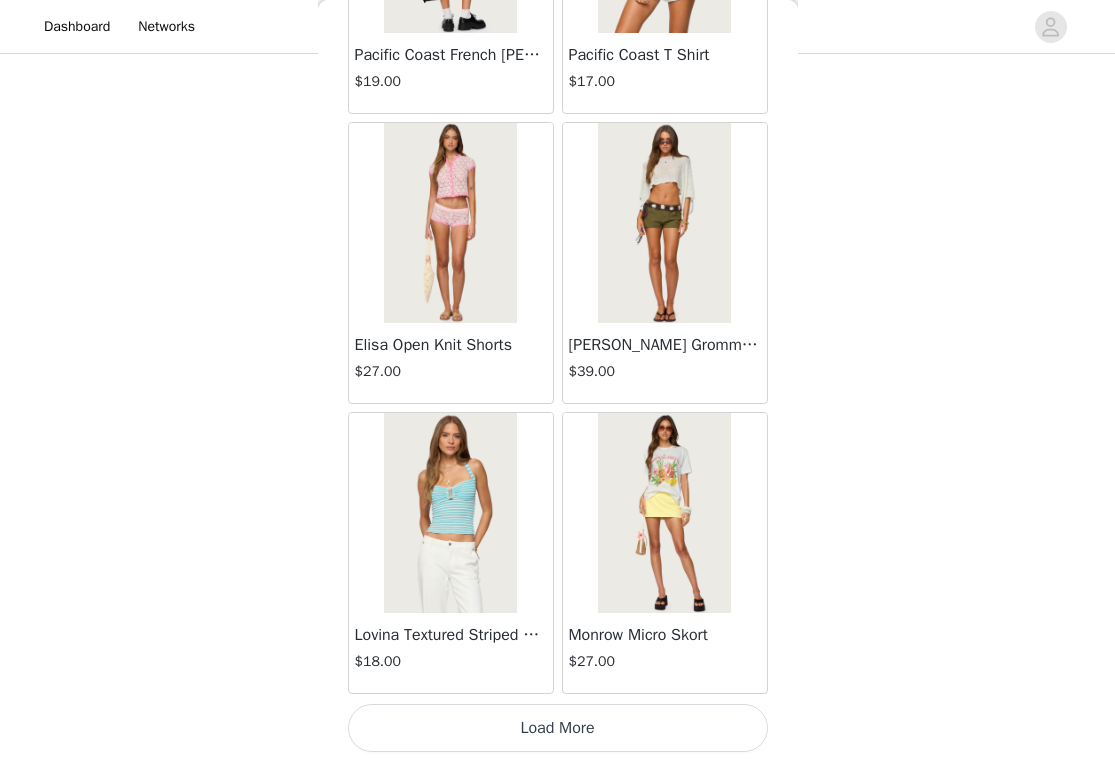 click on "Load More" at bounding box center (558, 728) 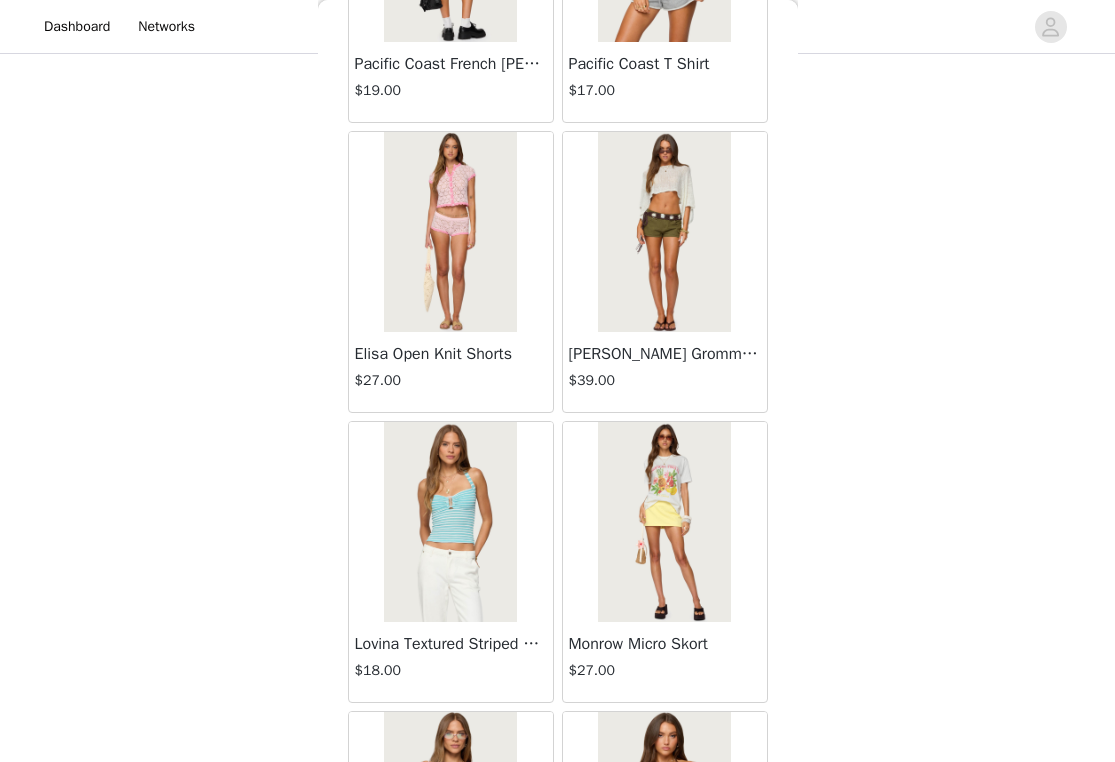 scroll, scrollTop: 324, scrollLeft: 0, axis: vertical 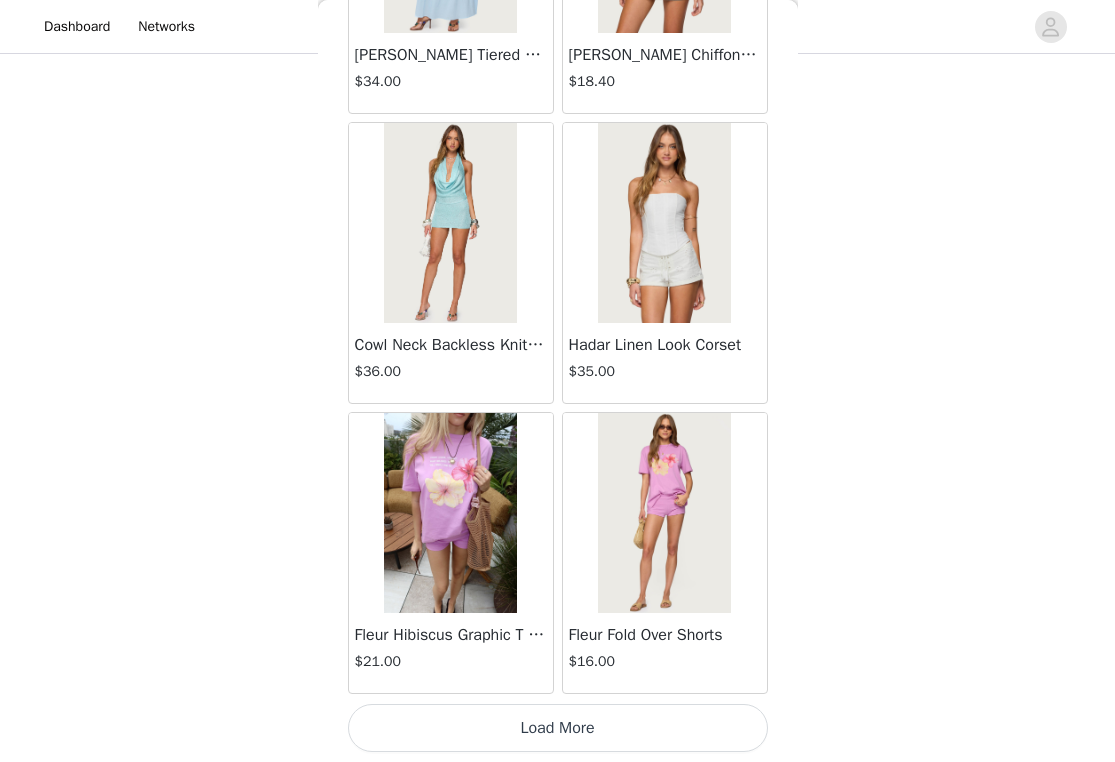 click on "Hadar Linen Look Corset" at bounding box center (665, 345) 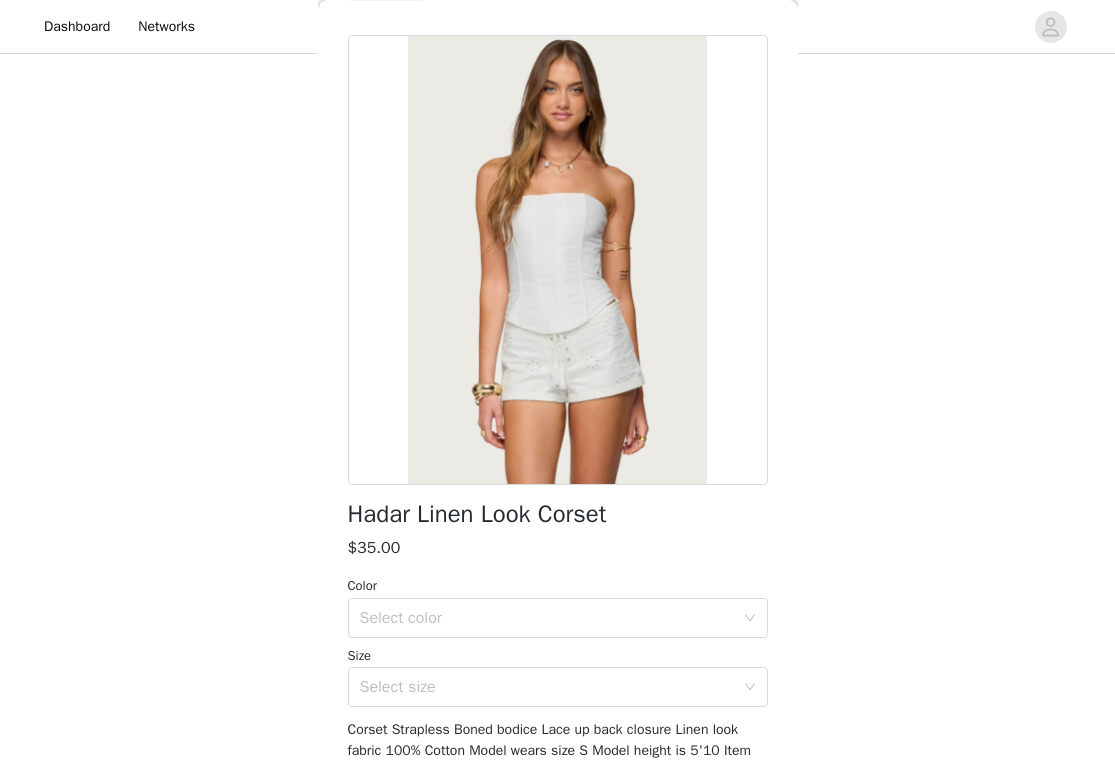 scroll, scrollTop: 62, scrollLeft: 0, axis: vertical 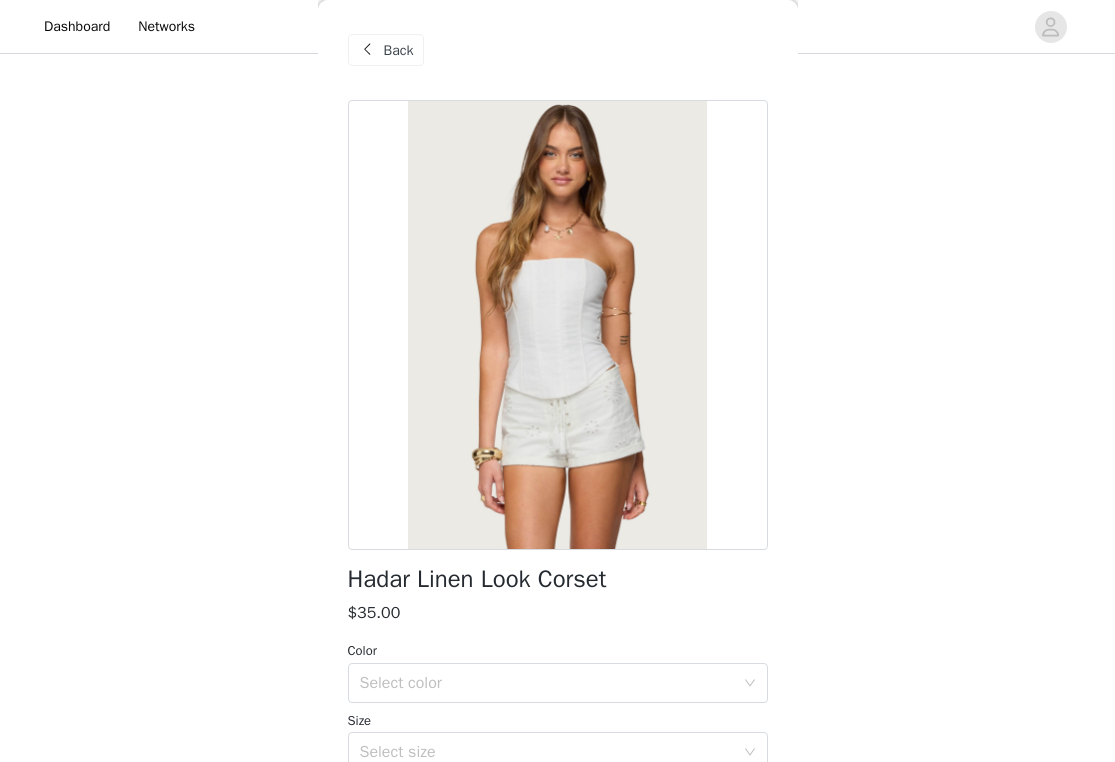 click on "Back" at bounding box center [386, 50] 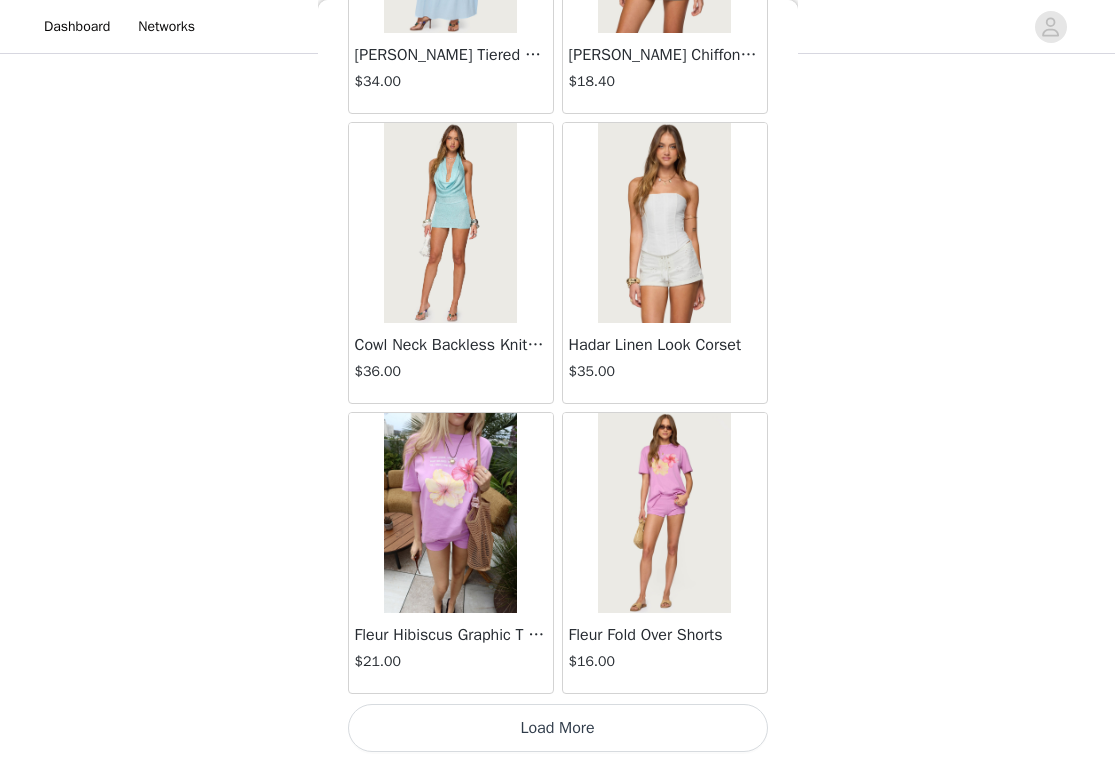 scroll, scrollTop: 13898, scrollLeft: 0, axis: vertical 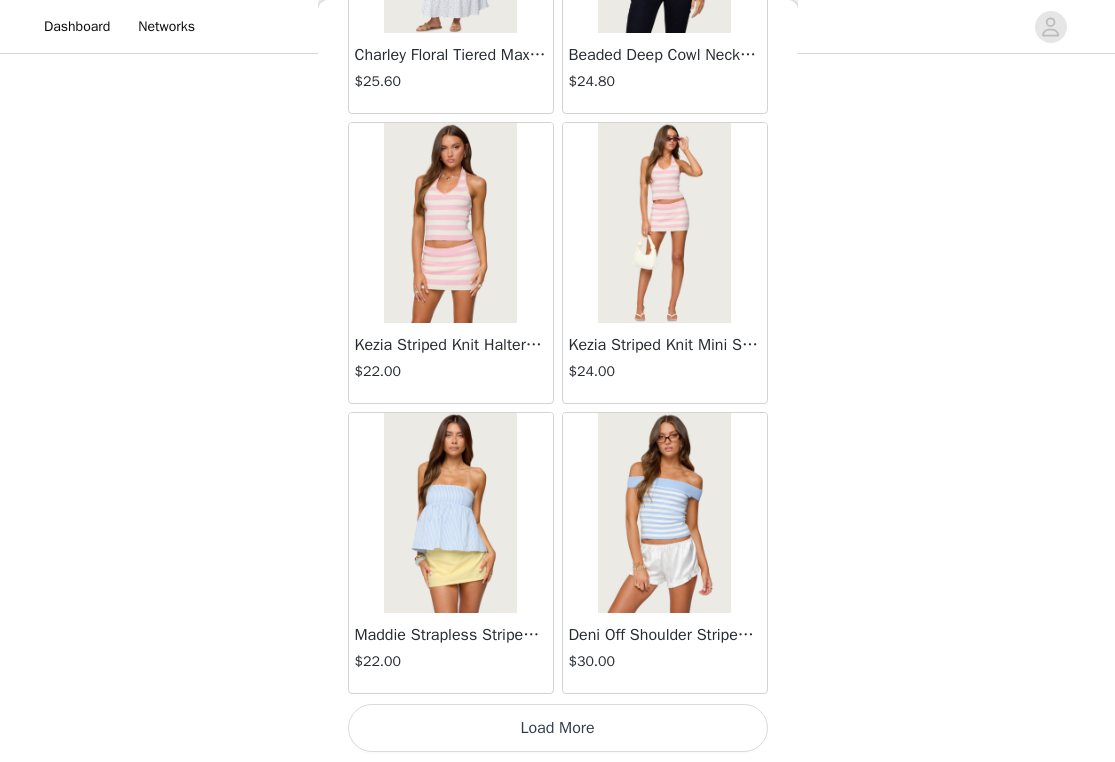 click on "Load More" at bounding box center (558, 728) 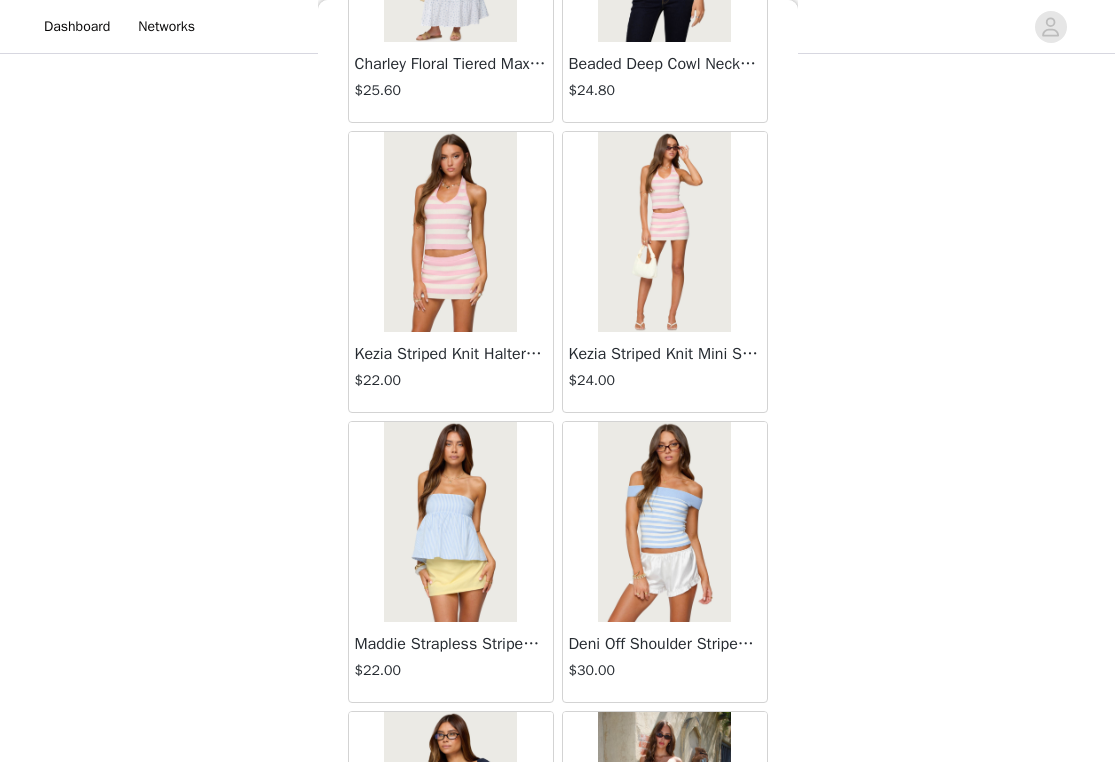 scroll, scrollTop: 324, scrollLeft: 0, axis: vertical 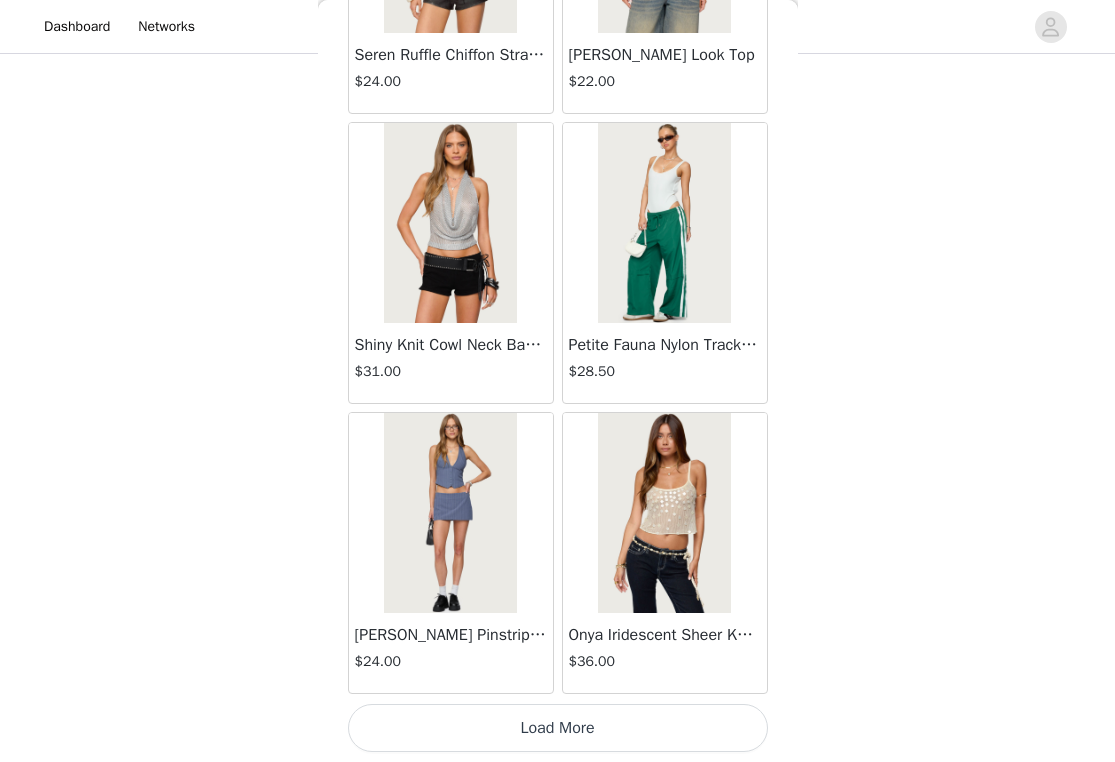 click on "Load More" at bounding box center [558, 728] 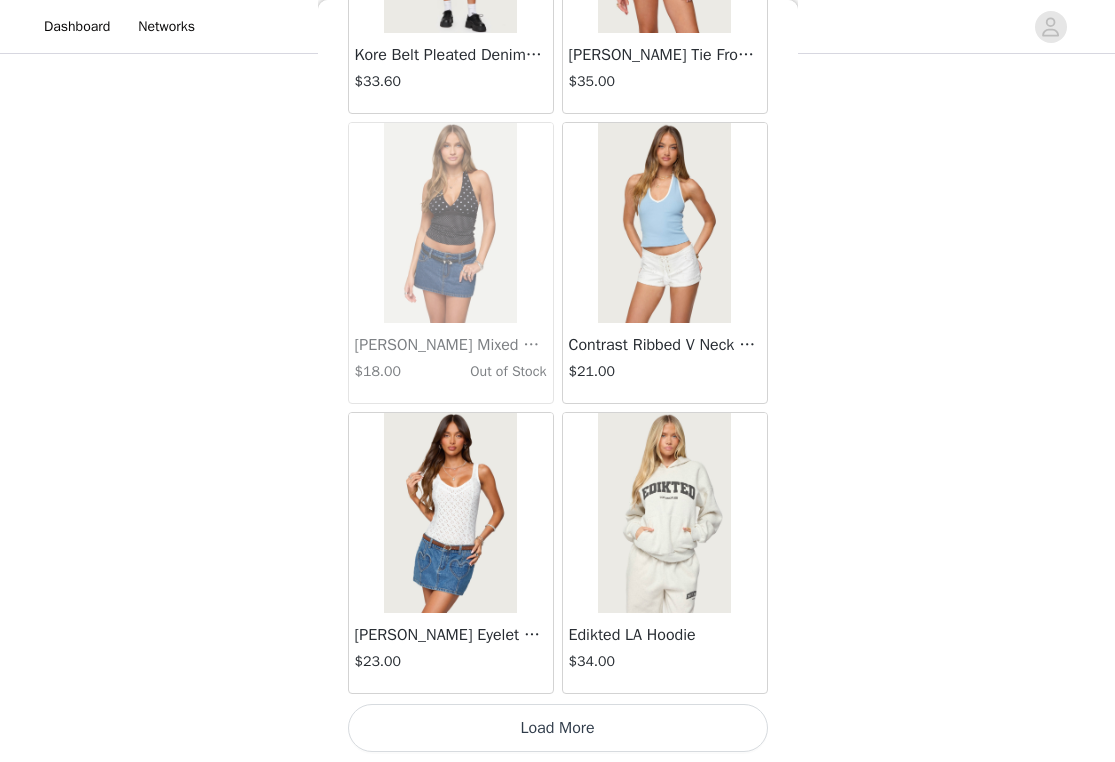 scroll, scrollTop: 22598, scrollLeft: 0, axis: vertical 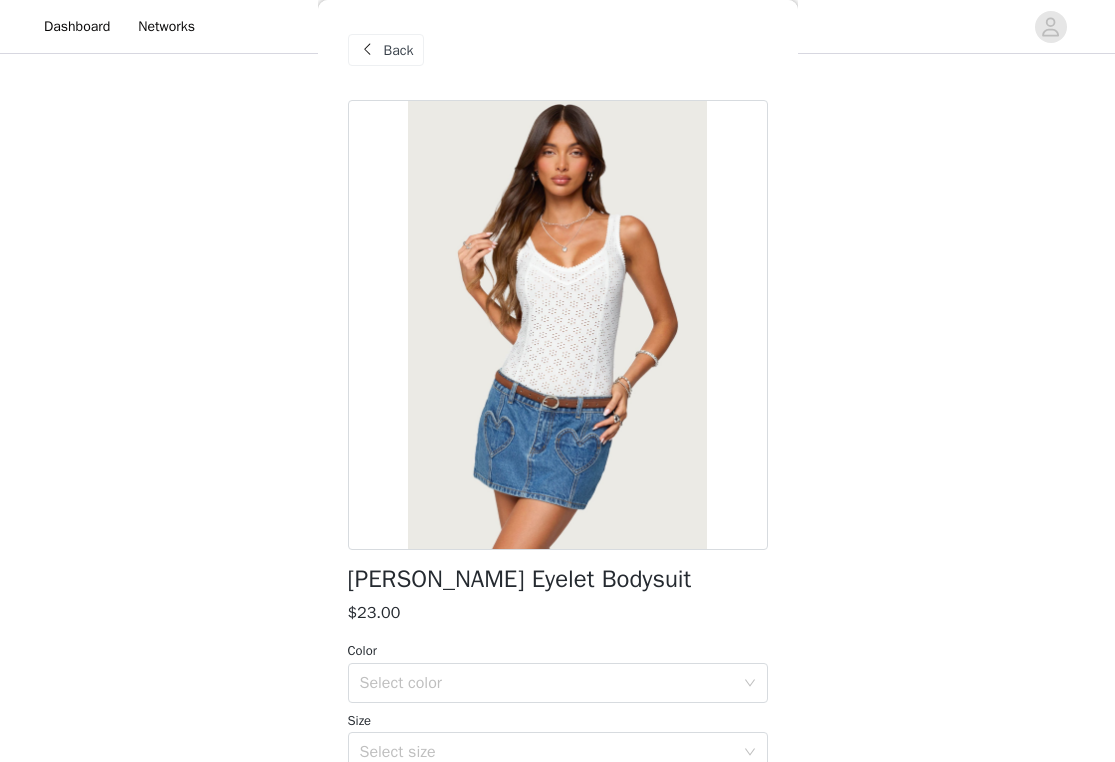 click on "Back" at bounding box center (399, 50) 